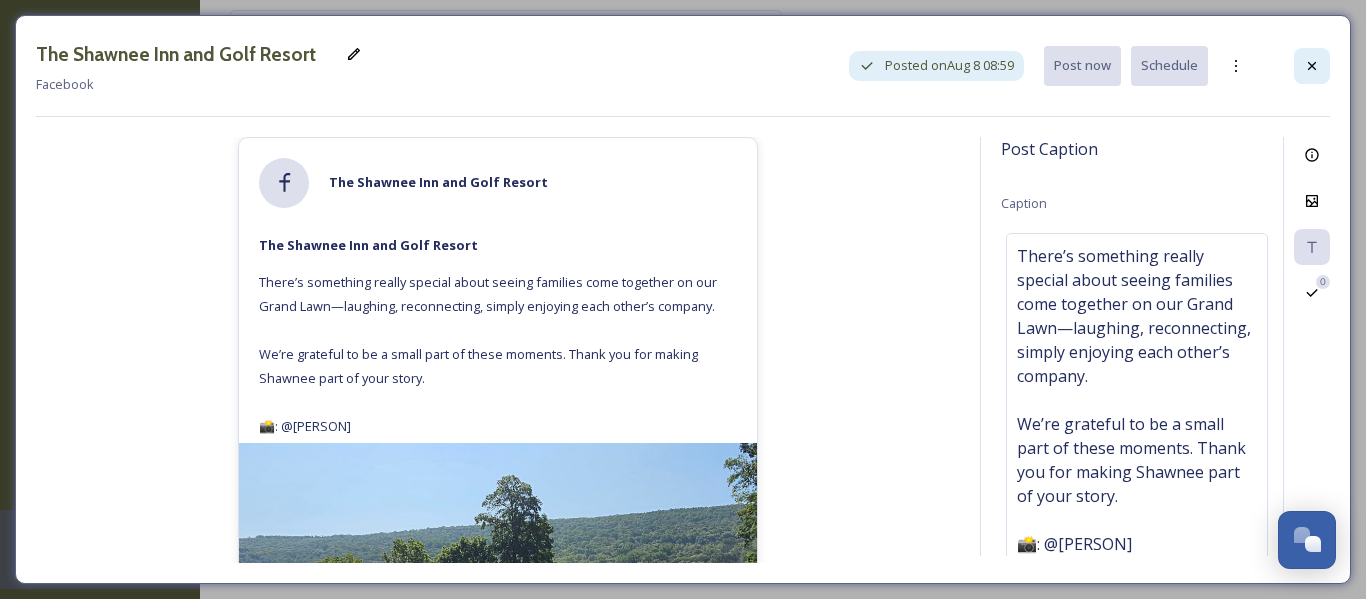 scroll, scrollTop: 0, scrollLeft: 0, axis: both 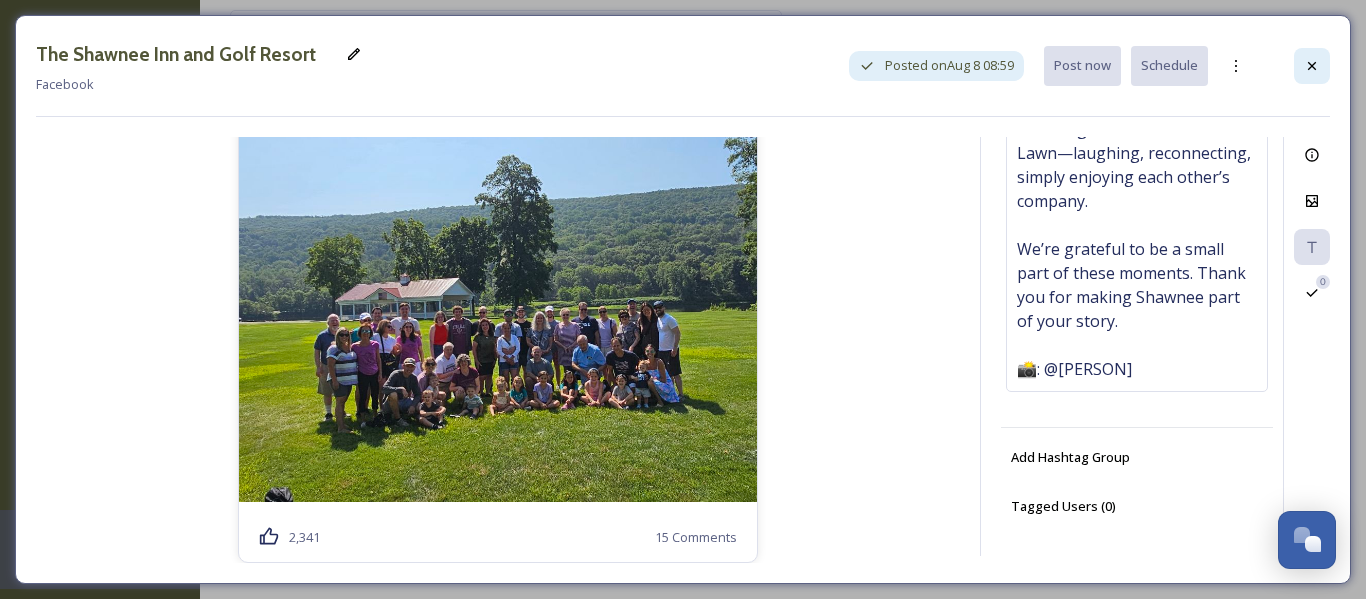 click 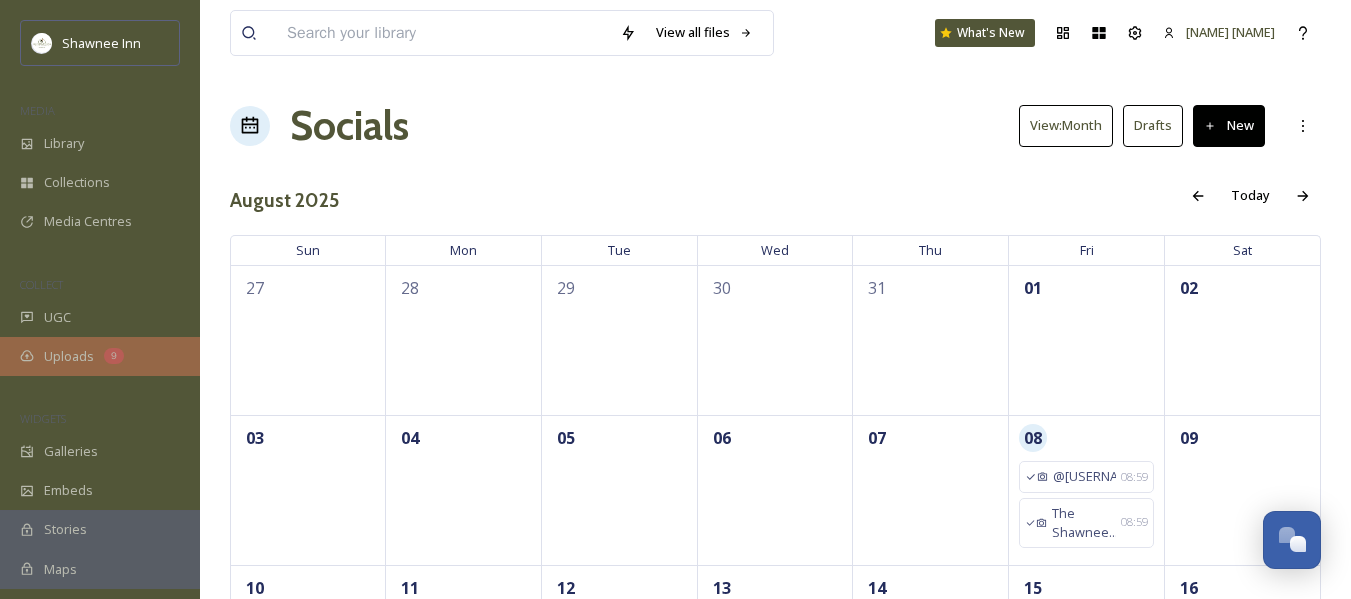 click on "Uploads" at bounding box center (69, 356) 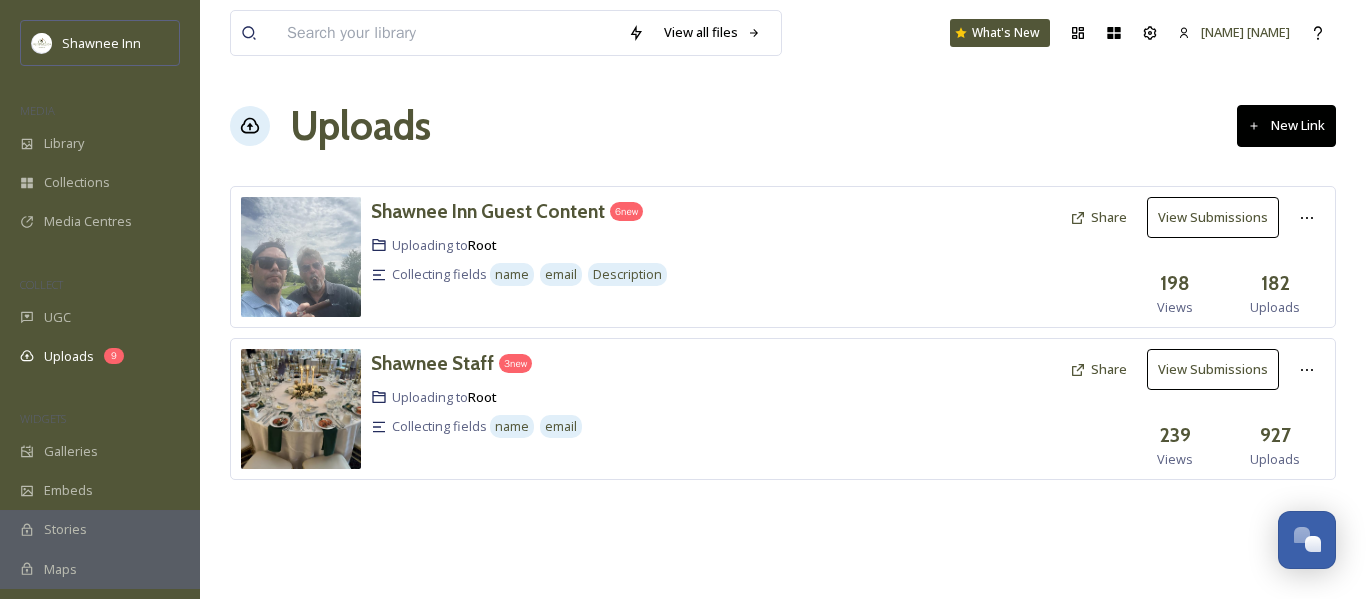 click on "Share" at bounding box center (1098, 369) 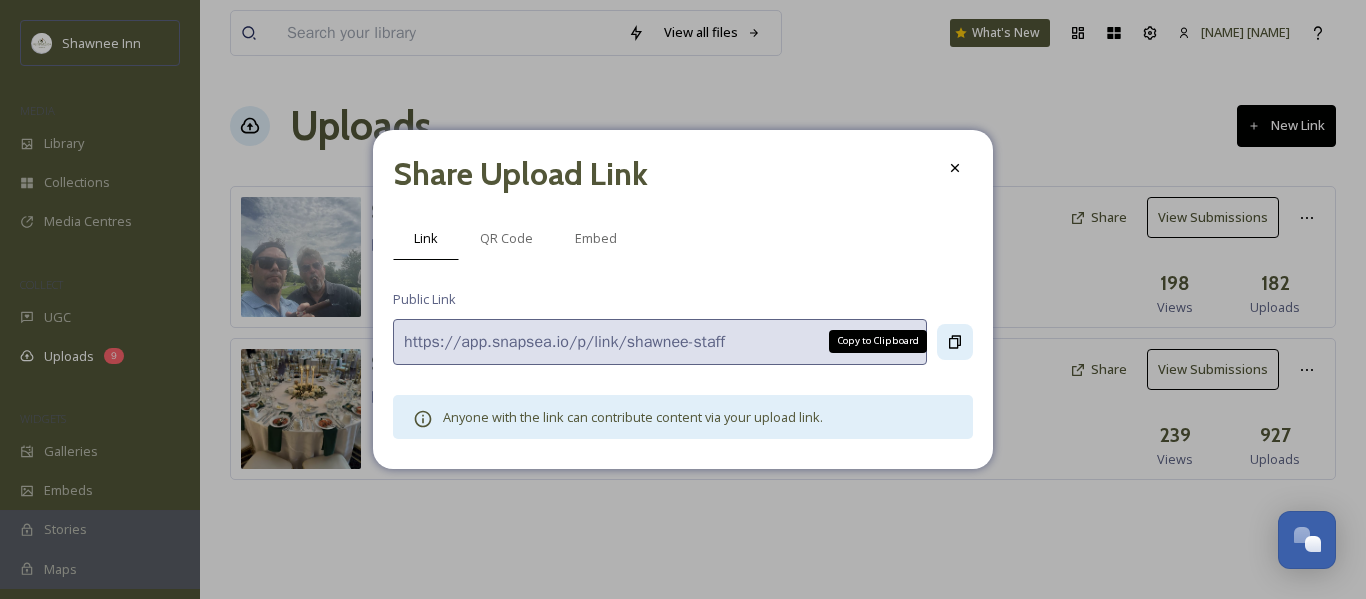 click on "Copy to Clipboard" at bounding box center (955, 342) 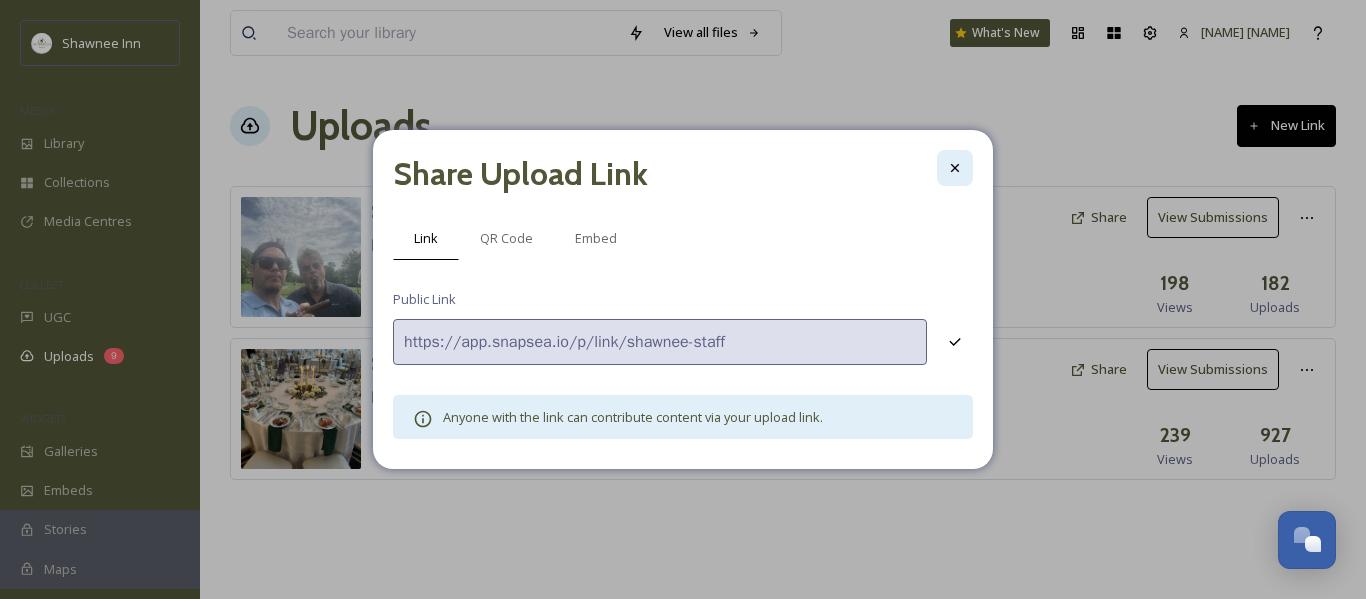click 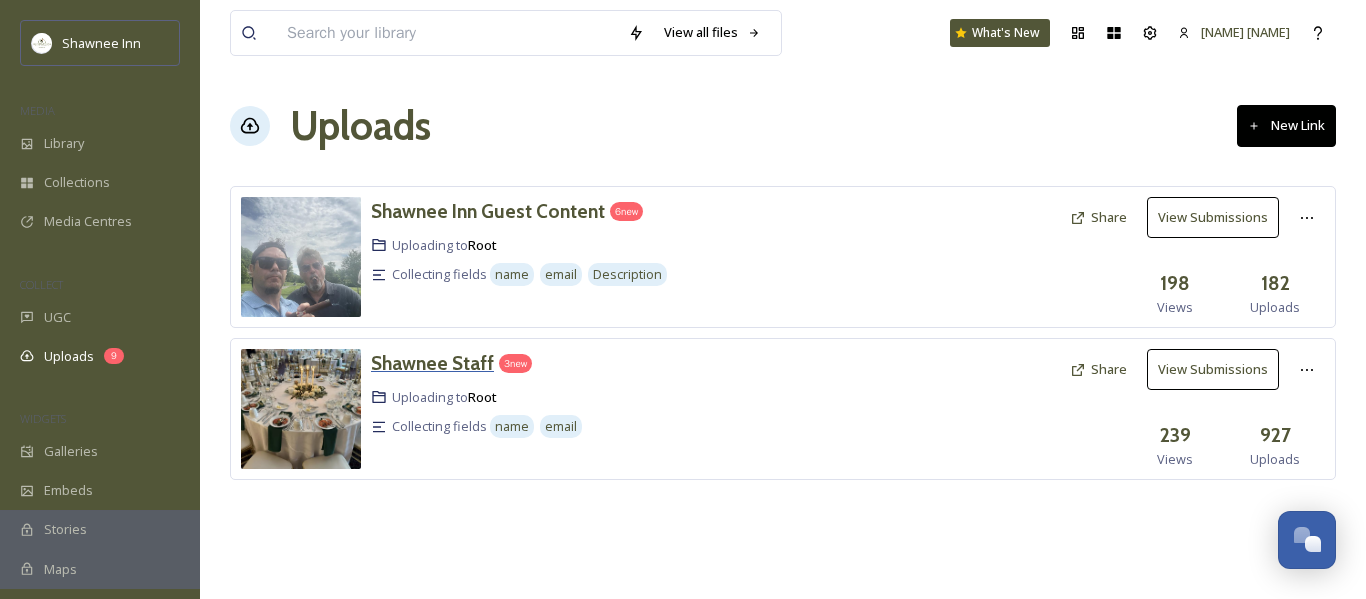 click on "Shawnee Staff" at bounding box center (432, 363) 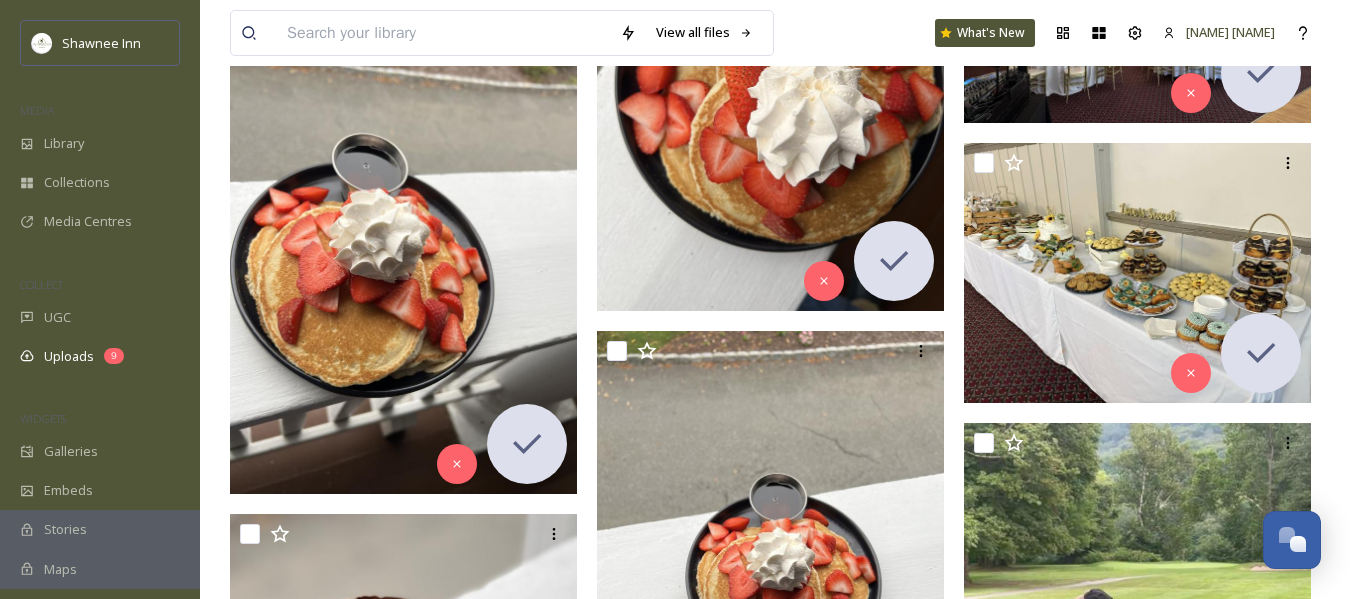 scroll, scrollTop: 34924, scrollLeft: 0, axis: vertical 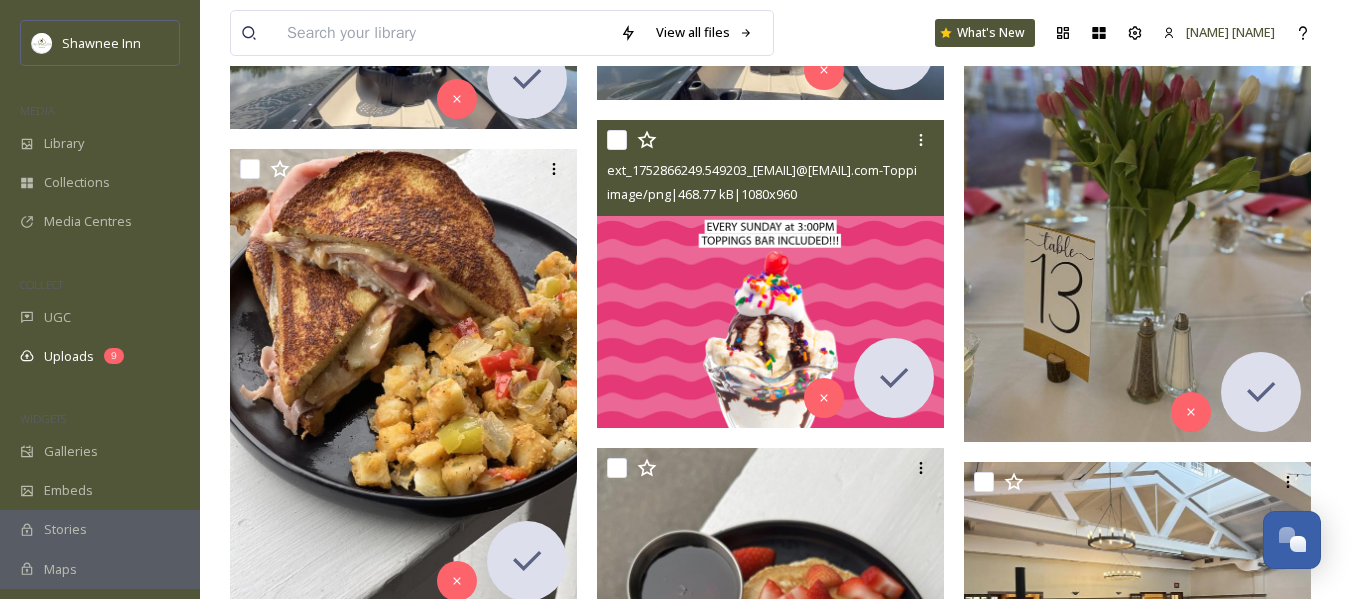 click at bounding box center [770, 274] 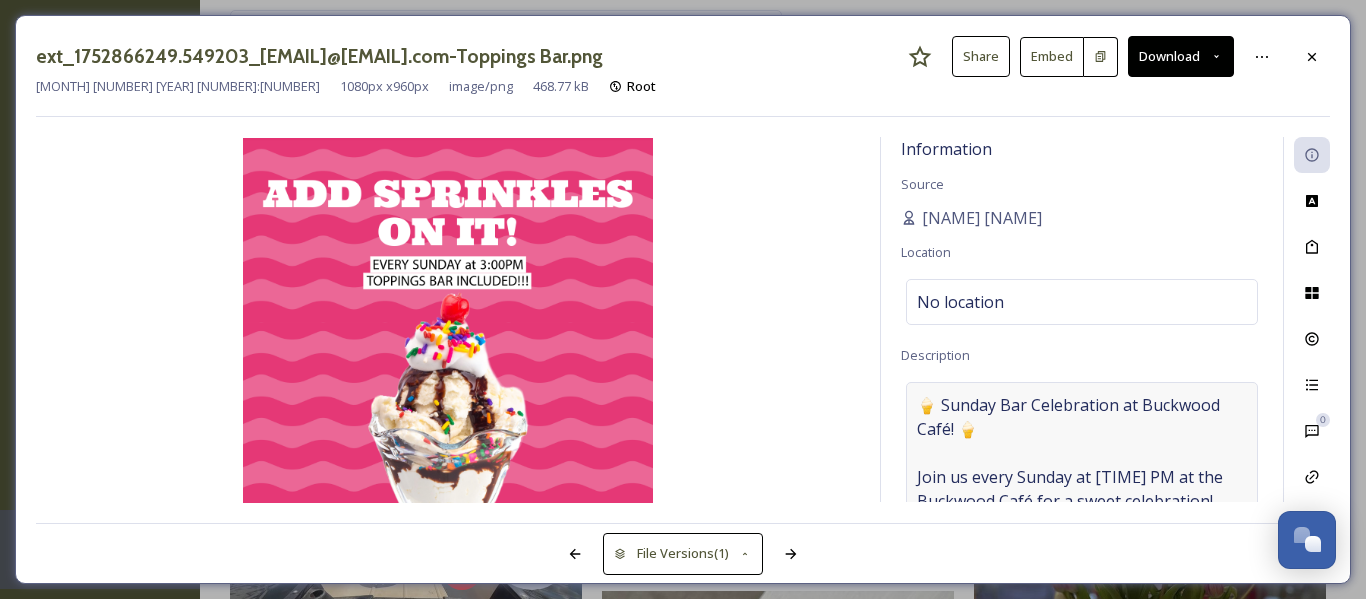 click on "🍦 Sunday Bar Celebration at Buckwood Café! 🍦
Join us every Sunday at [TIME] PM at the Buckwood Café for a sweet celebration!
Grab your favorite ice cream from the café, then head over to our Topping Bar, hosted by the Activities Team, where you can load up your scoop with all your favorite fixings. It's the perfect way to top off your weekend—literally!" at bounding box center (1082, 537) 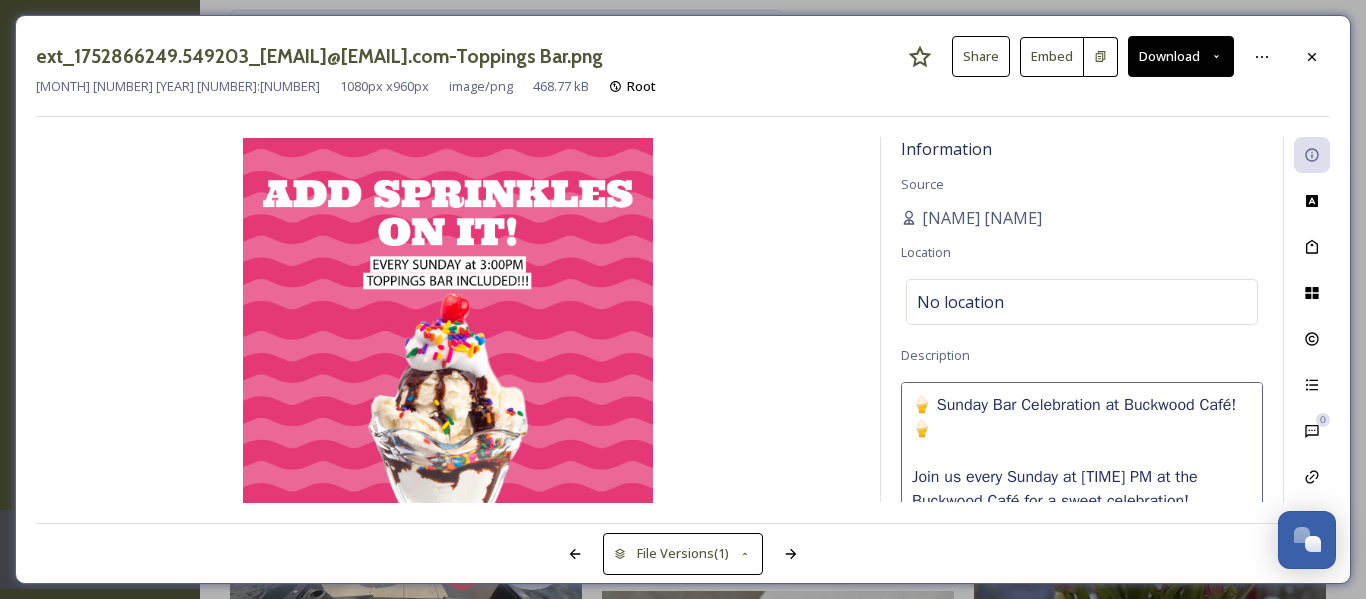 click on "🍦 Sunday Bar Celebration at Buckwood Café! 🍦
Join us every Sunday at [TIME] PM at the Buckwood Café for a sweet celebration!
Grab your favorite ice cream from the café, then head over to our Topping Bar, hosted by the Activities Team, where you can load up your scoop with all your favorite fixings. It's the perfect way to top off your weekend—literally!" at bounding box center [1082, 465] 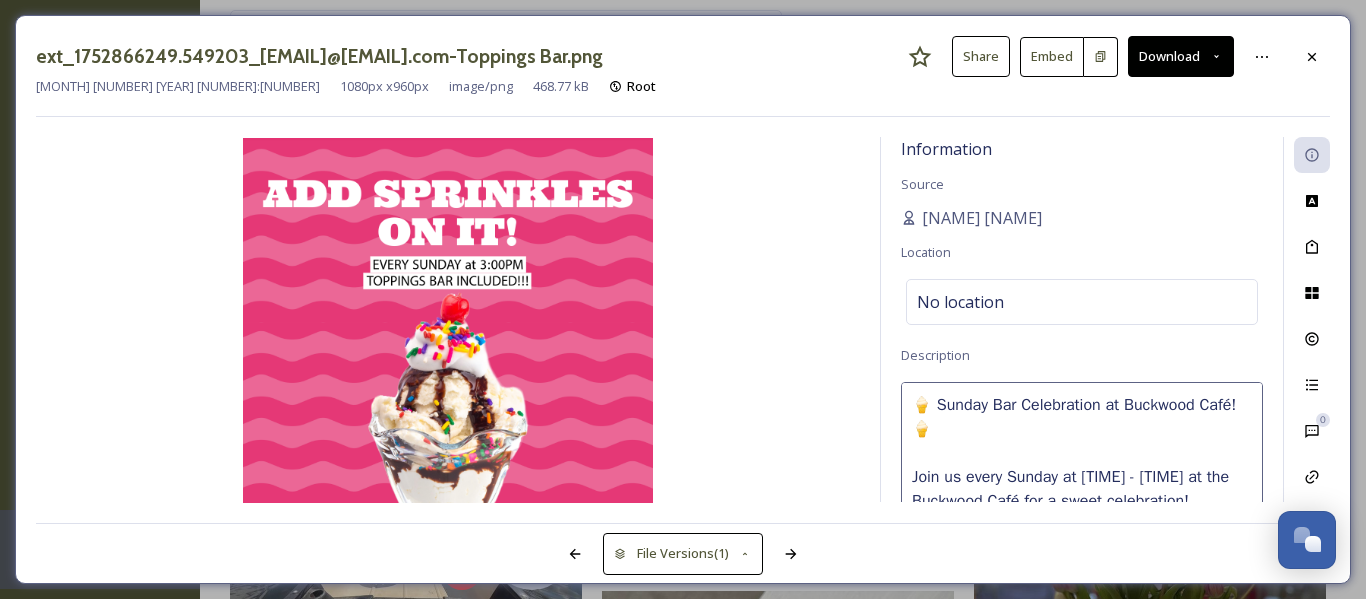 type on "🍦 Sunday Bar Celebration at Buckwood Café! 🍦
Join us every Sunday at [TIME] - [TIME] at the Buckwood Café for a sweet celebration!
Grab your favorite ice cream from the café, then head over to our Topping Bar, hosted by the Activities Team, where you can load up your scoop with all your favorite fixings. It's the perfect way to top off your weekend—literally!" 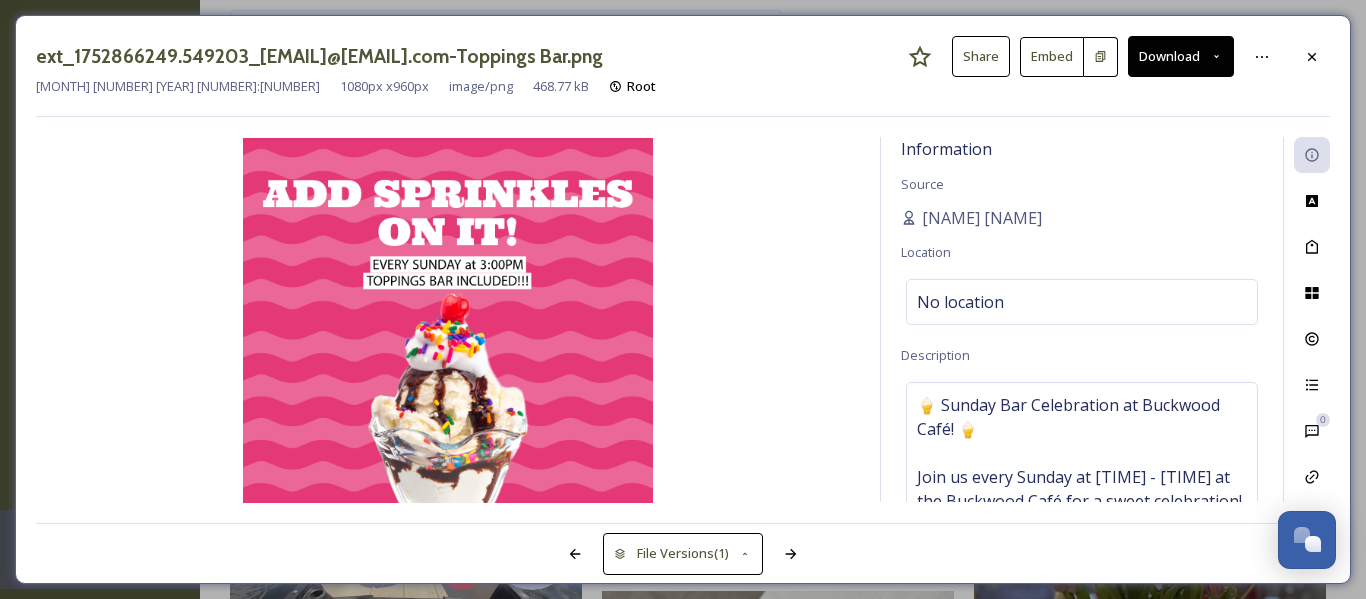 click at bounding box center (448, 320) 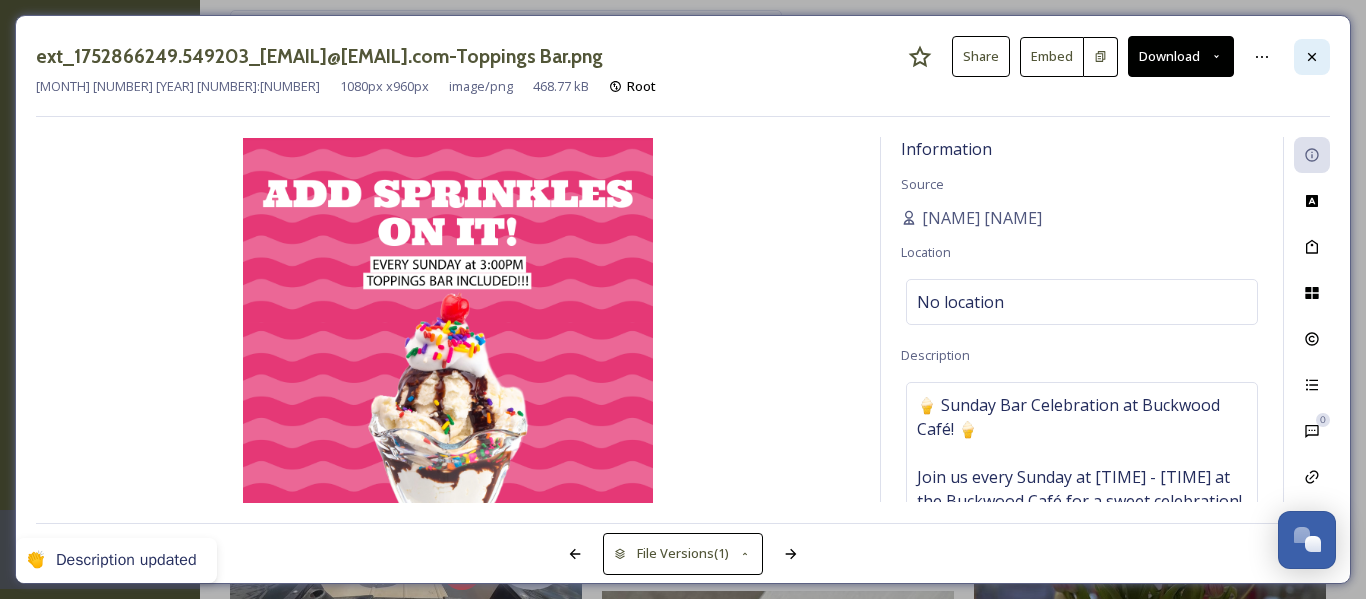 click 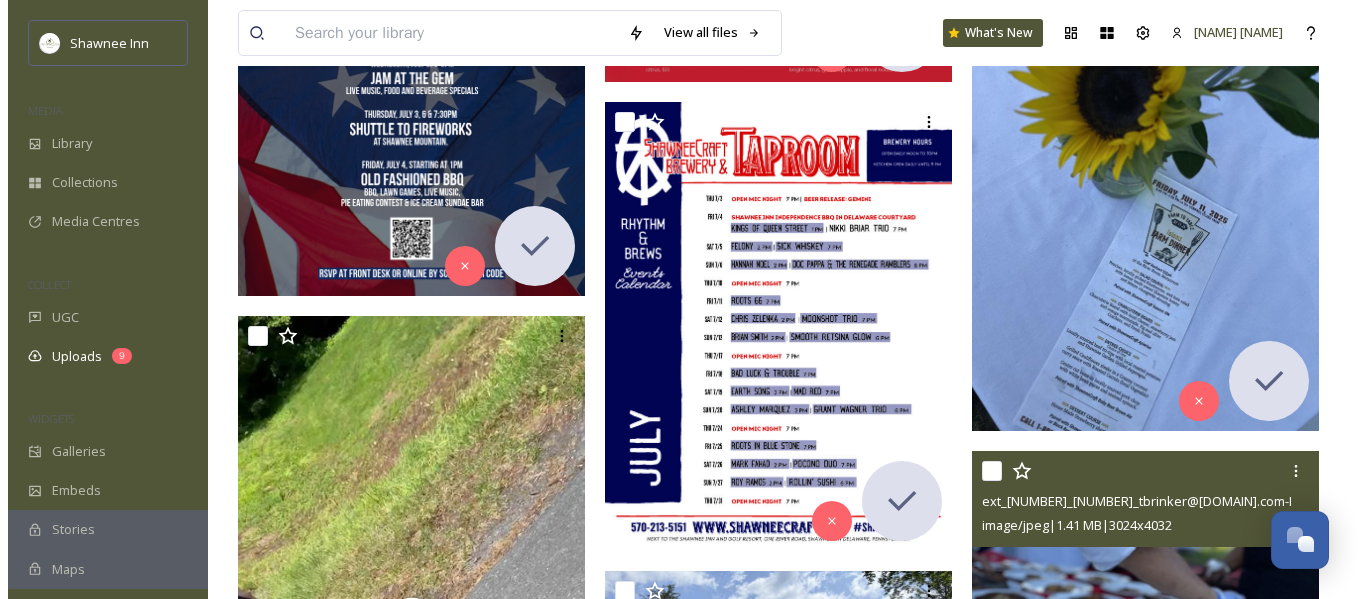 scroll, scrollTop: 40324, scrollLeft: 0, axis: vertical 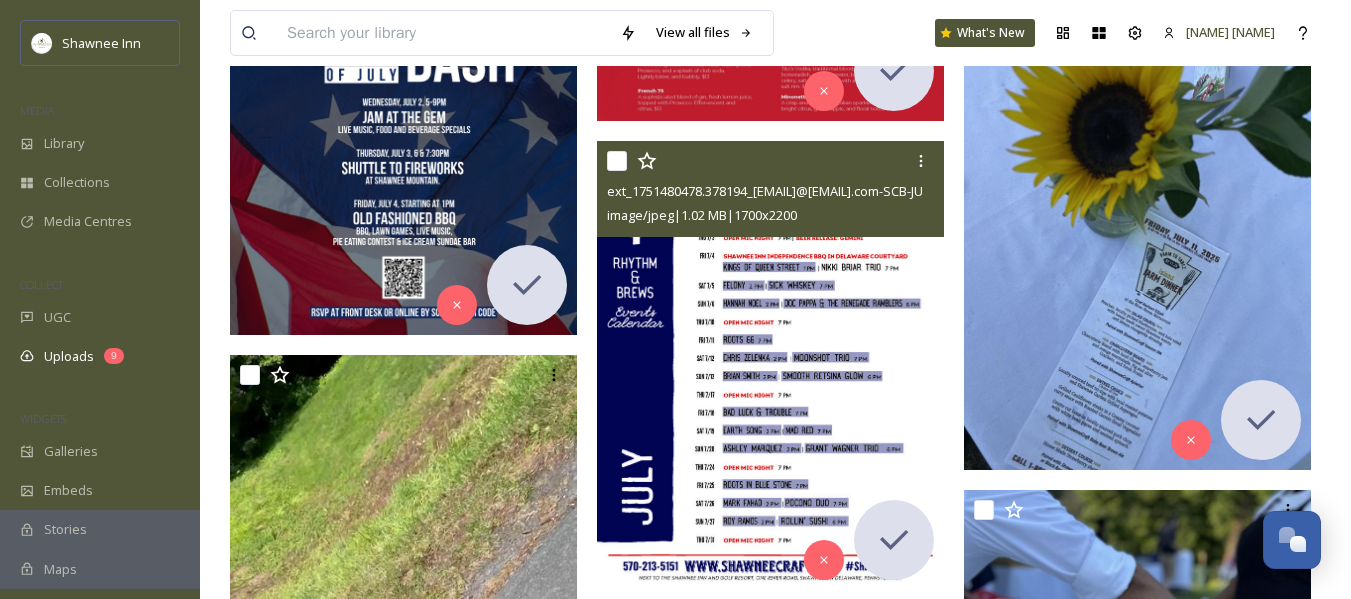 click at bounding box center [770, 365] 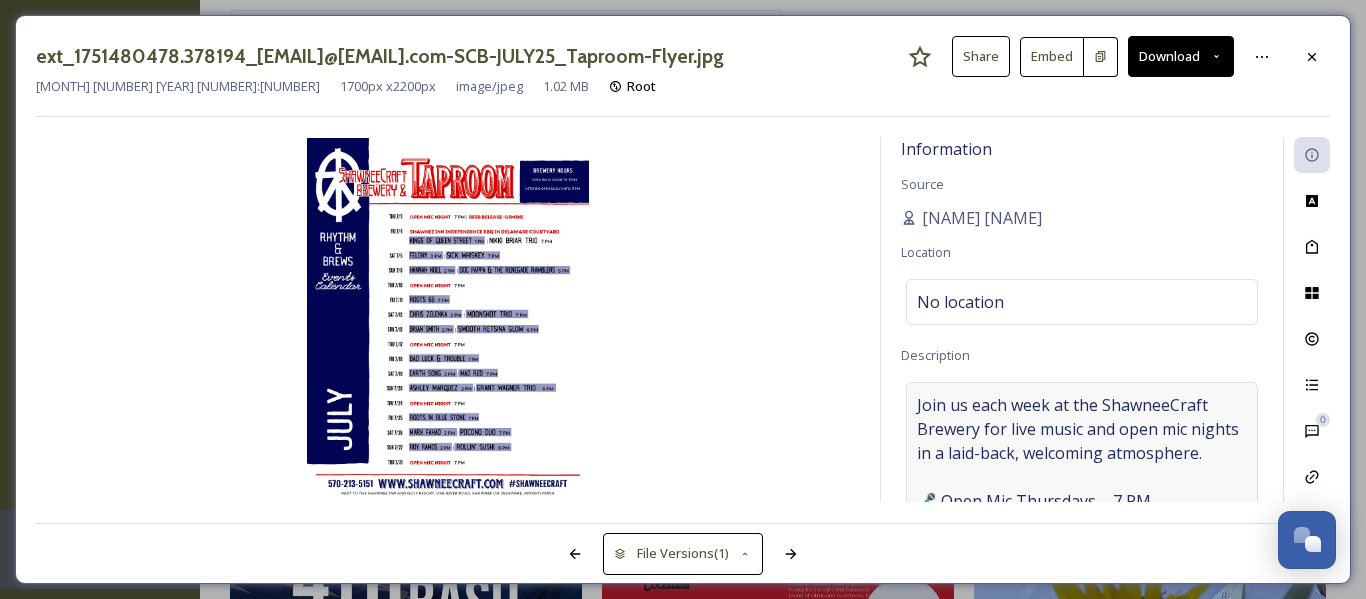 click on "Join us each week at the ShawneeCraft Brewery for live music and open mic nights in a laid-back, welcoming atmosphere.
🎤 Open Mic Thursdays – 7 PM
🎶 Live Music Fridays – 7 PM
🎸 Saturday Sessions – 2 PM & 7 PM
🎵 Sunday Sounds – 2 PM" at bounding box center (1082, 525) 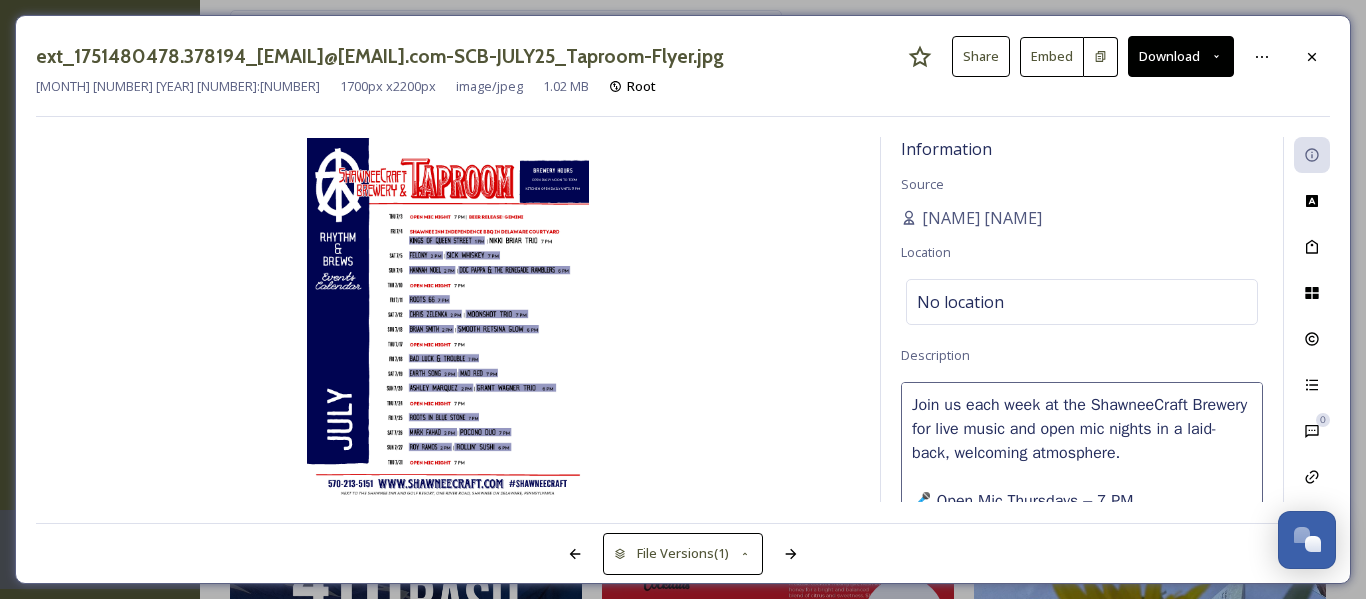 click on "Join us each week at the ShawneeCraft Brewery for live music and open mic nights in a laid-back, welcoming atmosphere.
🎤 Open Mic Thursdays – 7 PM
🎶 Live Music Fridays – 7 PM
🎸 Saturday Sessions – 2 PM & 7 PM
🎵 Sunday Sounds – 2 PM" at bounding box center [1082, 465] 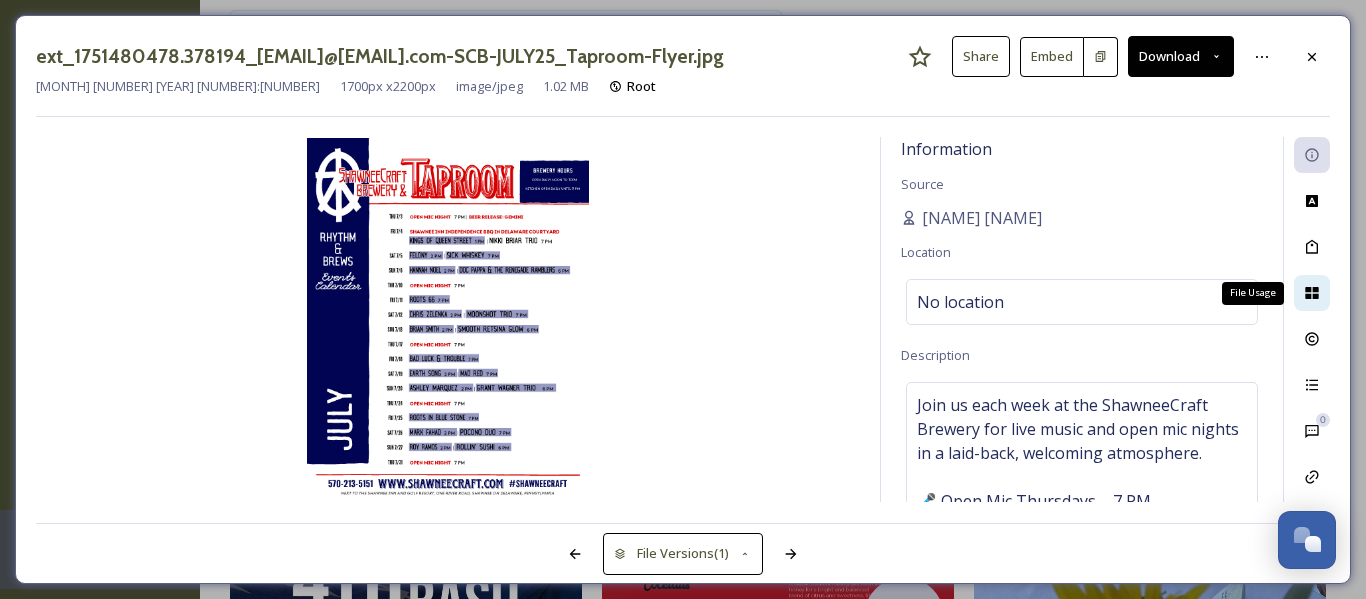 click 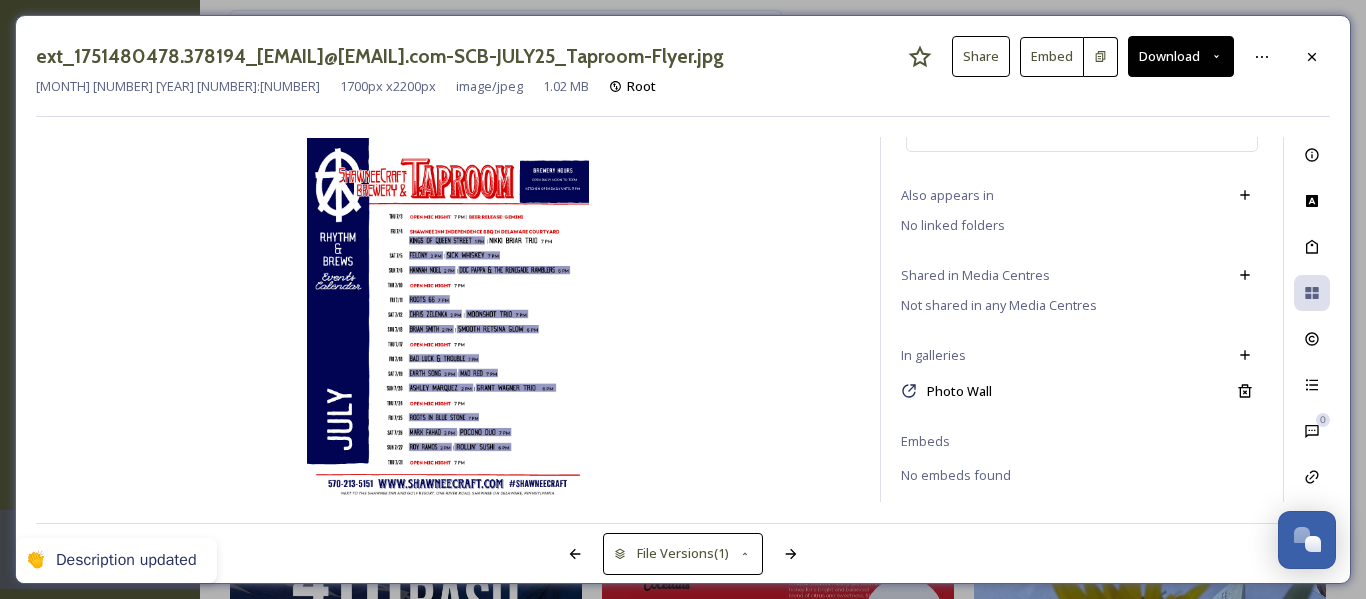 scroll, scrollTop: 123, scrollLeft: 0, axis: vertical 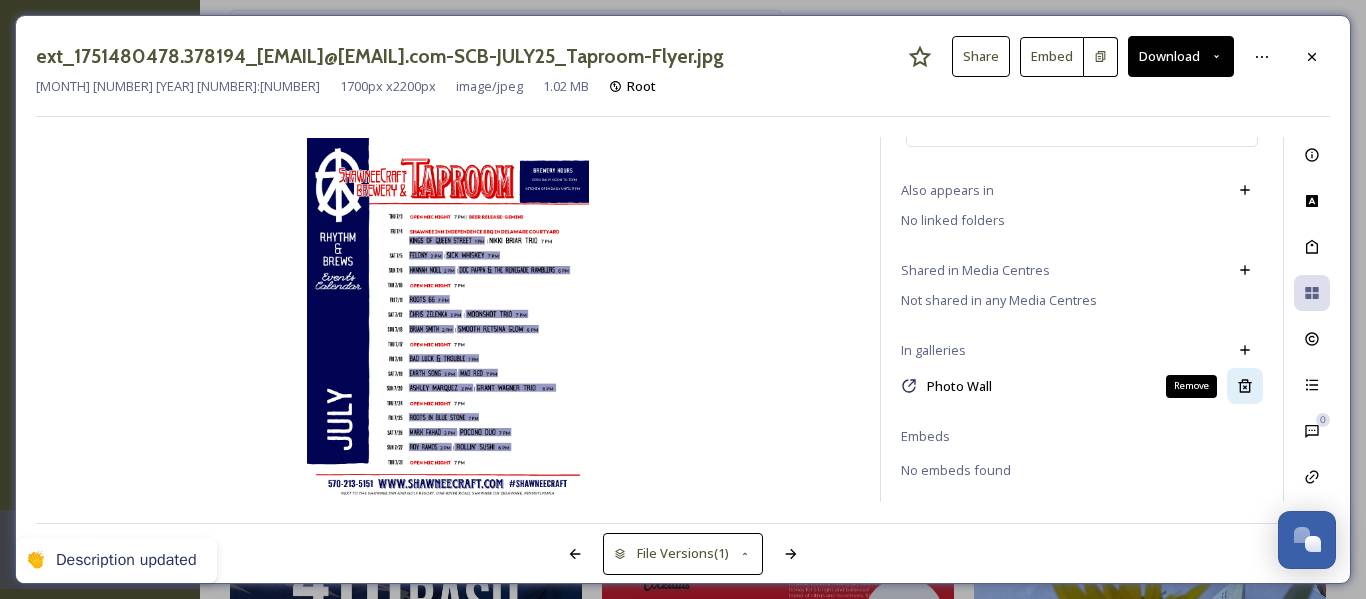 click 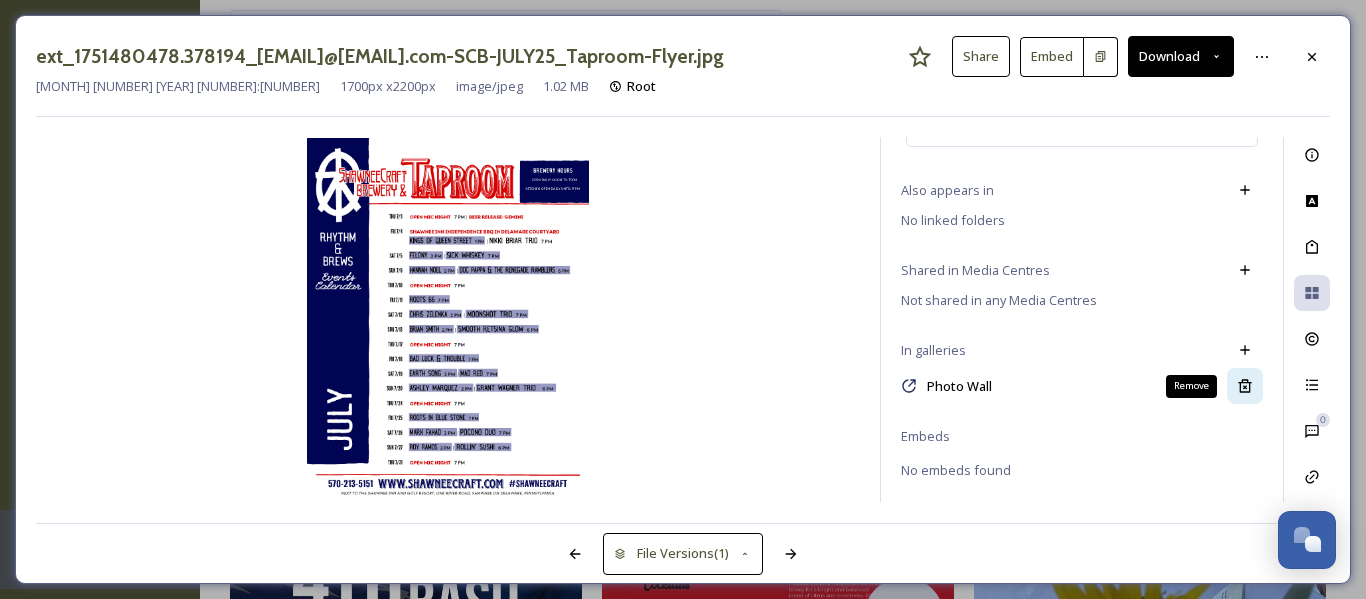 click 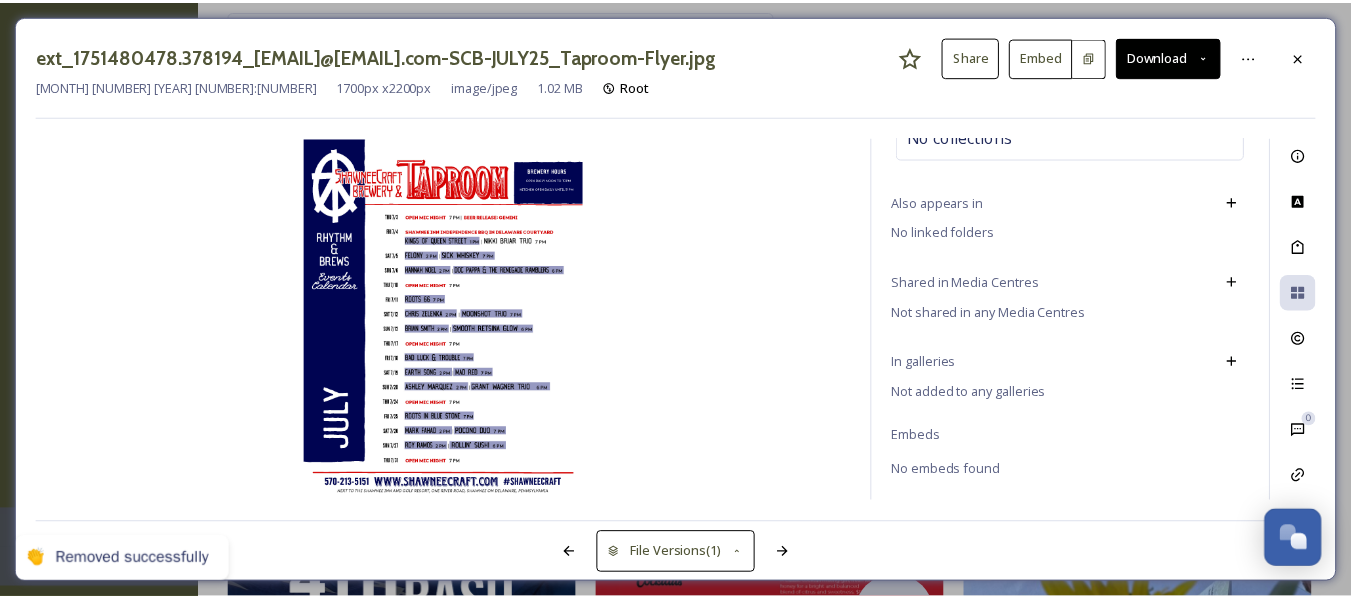 scroll, scrollTop: 111, scrollLeft: 0, axis: vertical 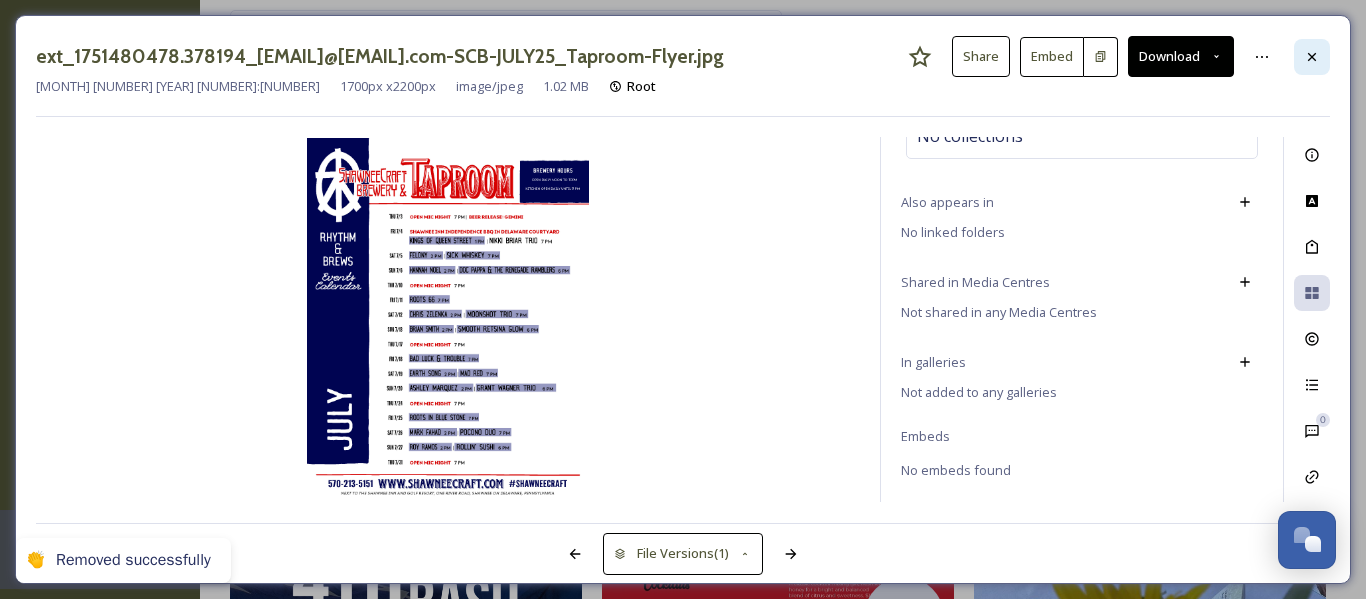 click 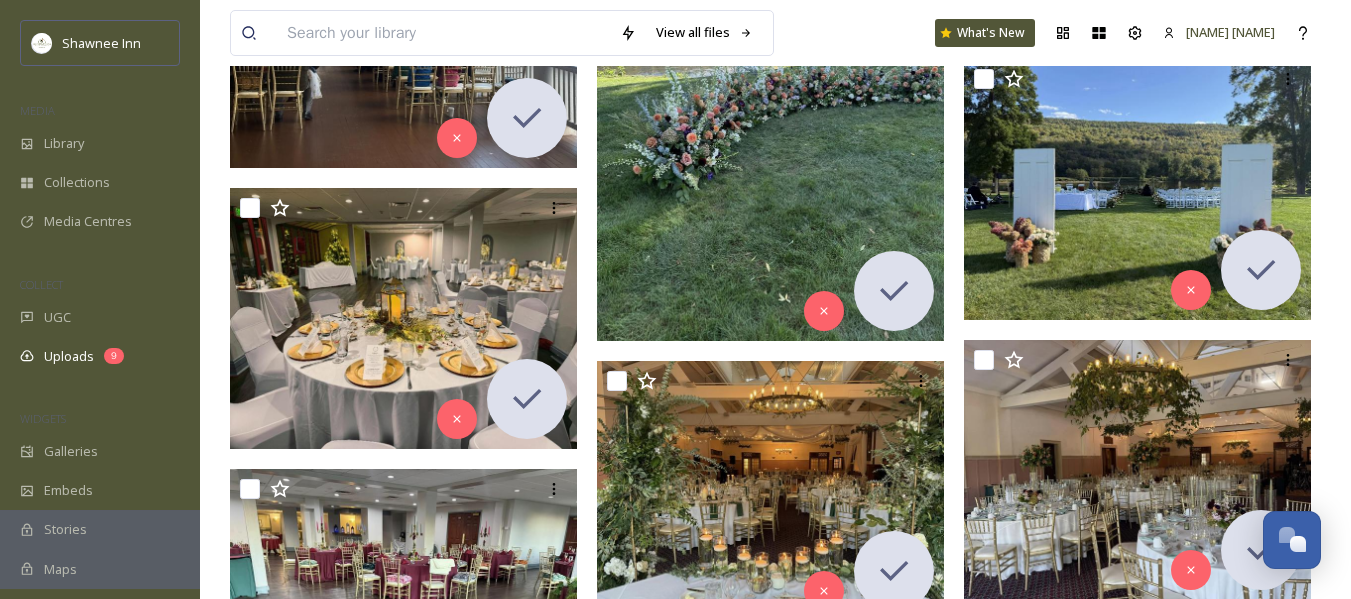 scroll, scrollTop: 17524, scrollLeft: 0, axis: vertical 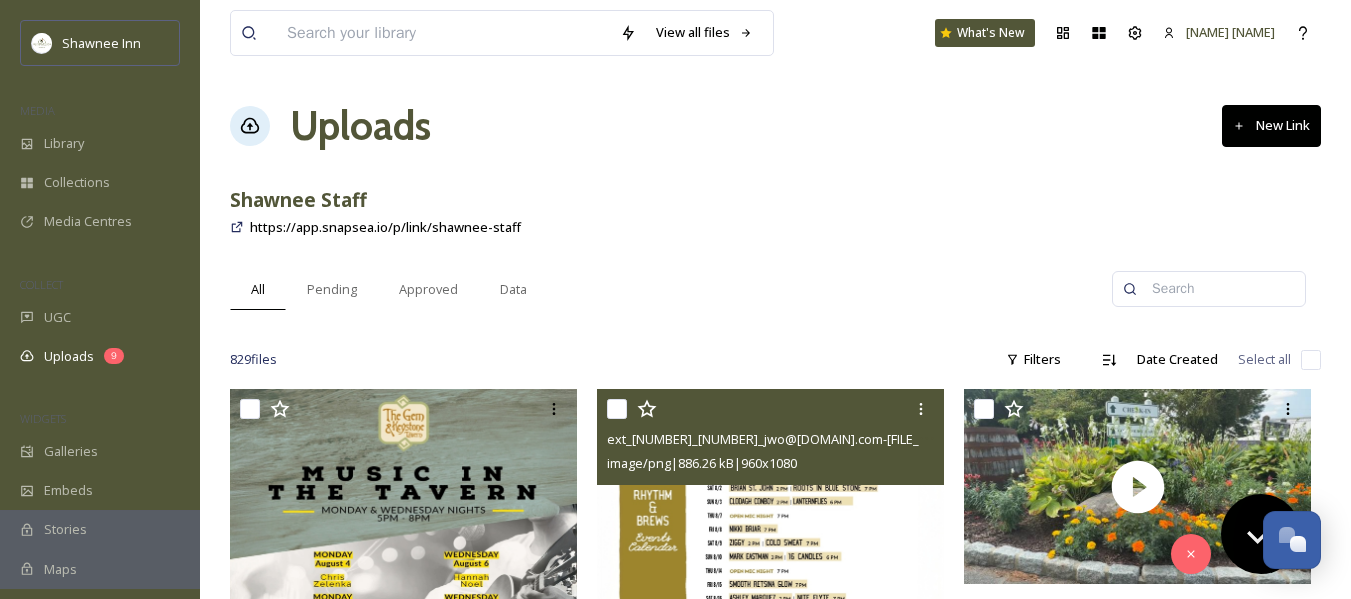 click on "ext_1754659913.339481_jwo@[EXAMPLE.COM]-Taproom Entertainment August.png image/png  |  886.26 kB  |  960  x  1080" at bounding box center (770, 437) 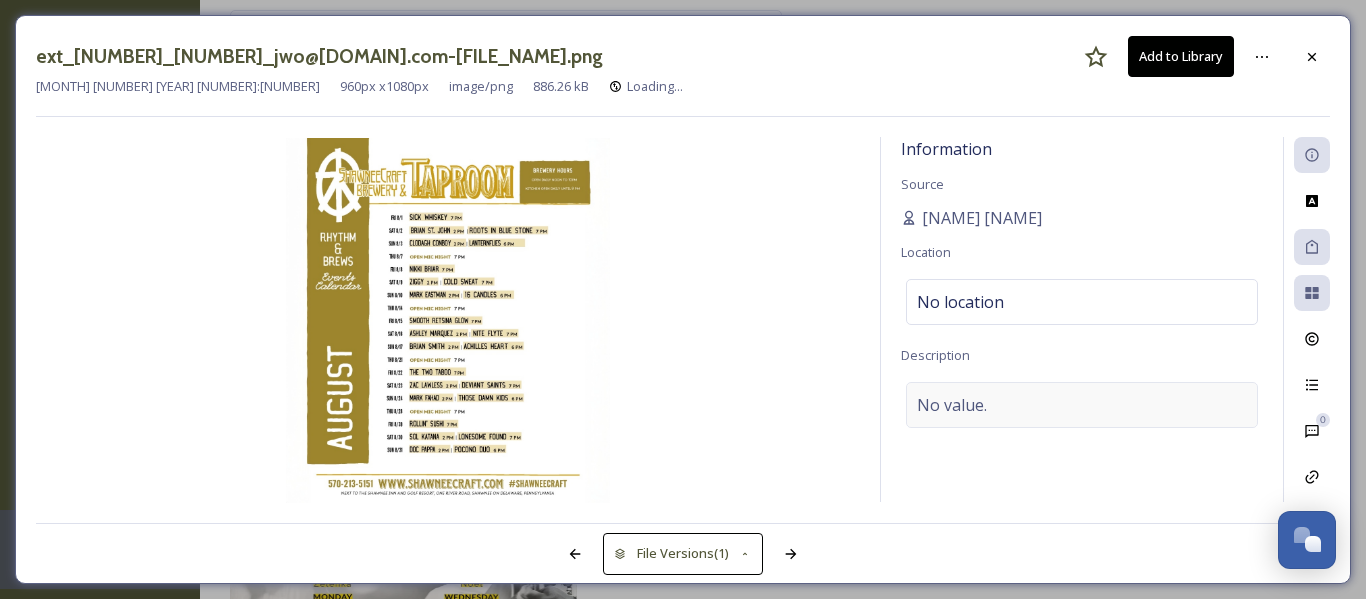 click on "No value." at bounding box center (1082, 405) 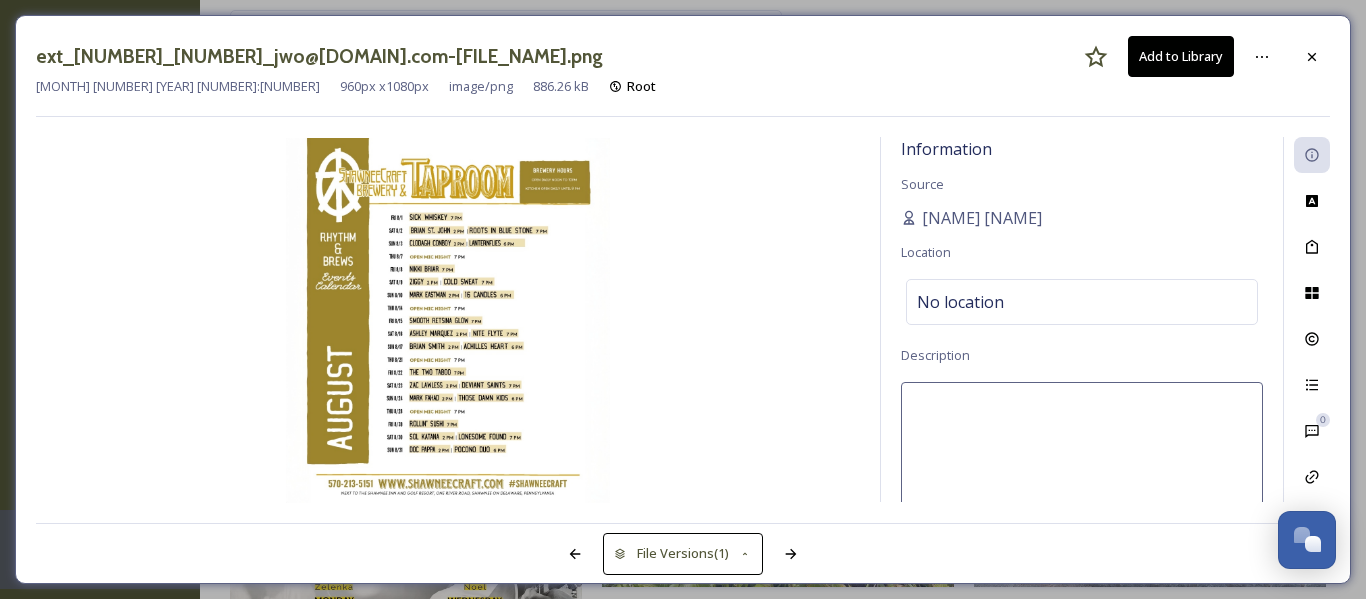 click at bounding box center (1082, 465) 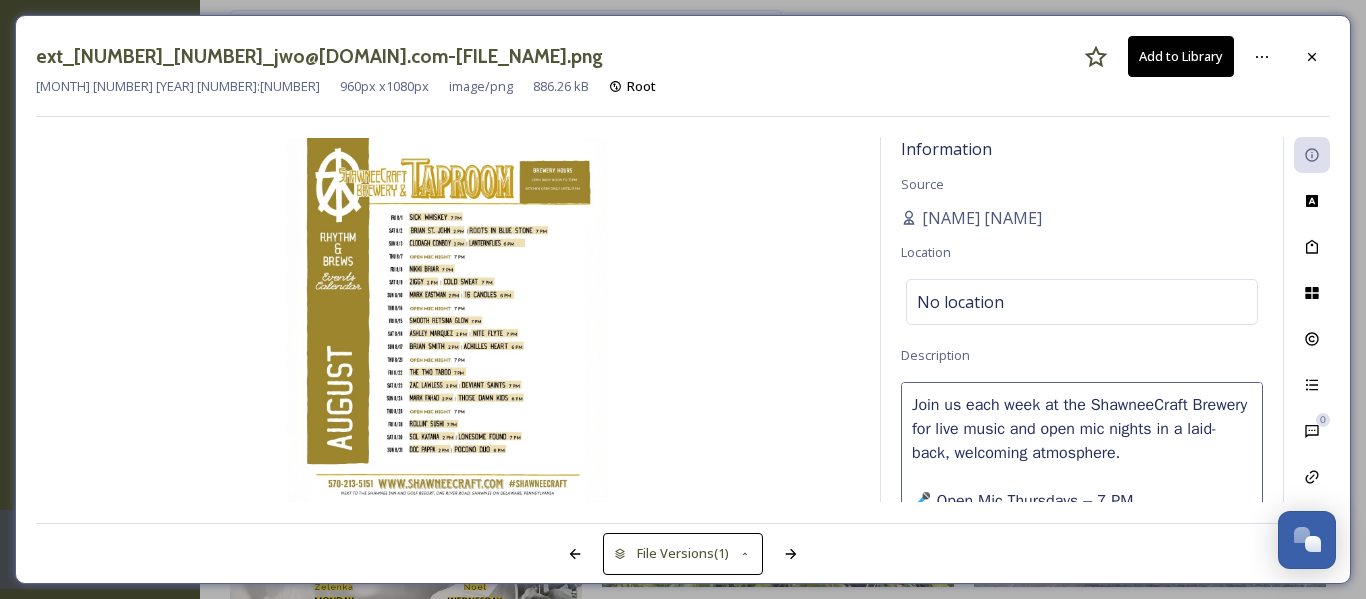 scroll, scrollTop: 132, scrollLeft: 0, axis: vertical 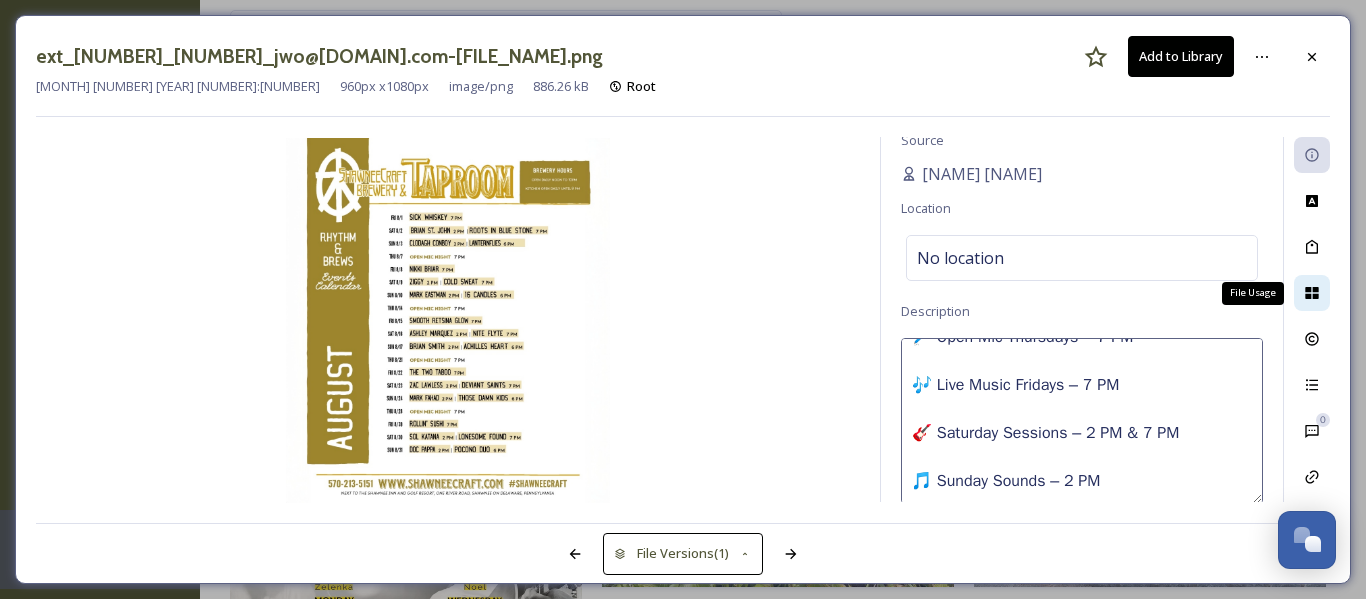 click on "File Usage" at bounding box center [1312, 293] 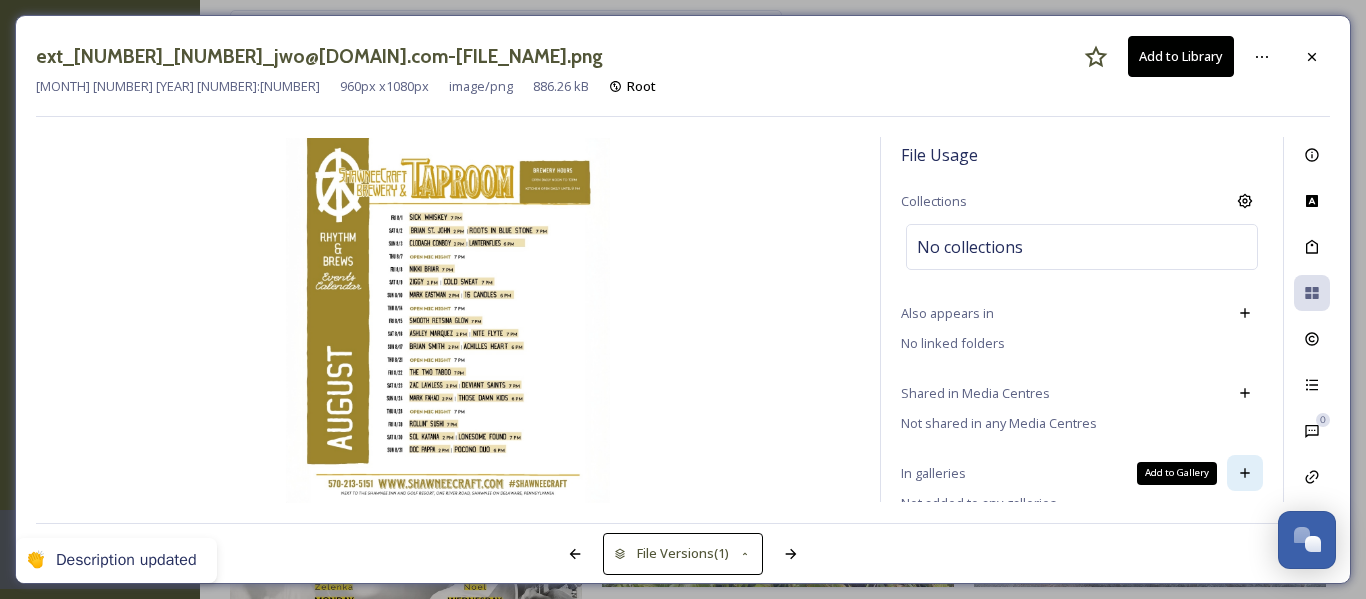 click 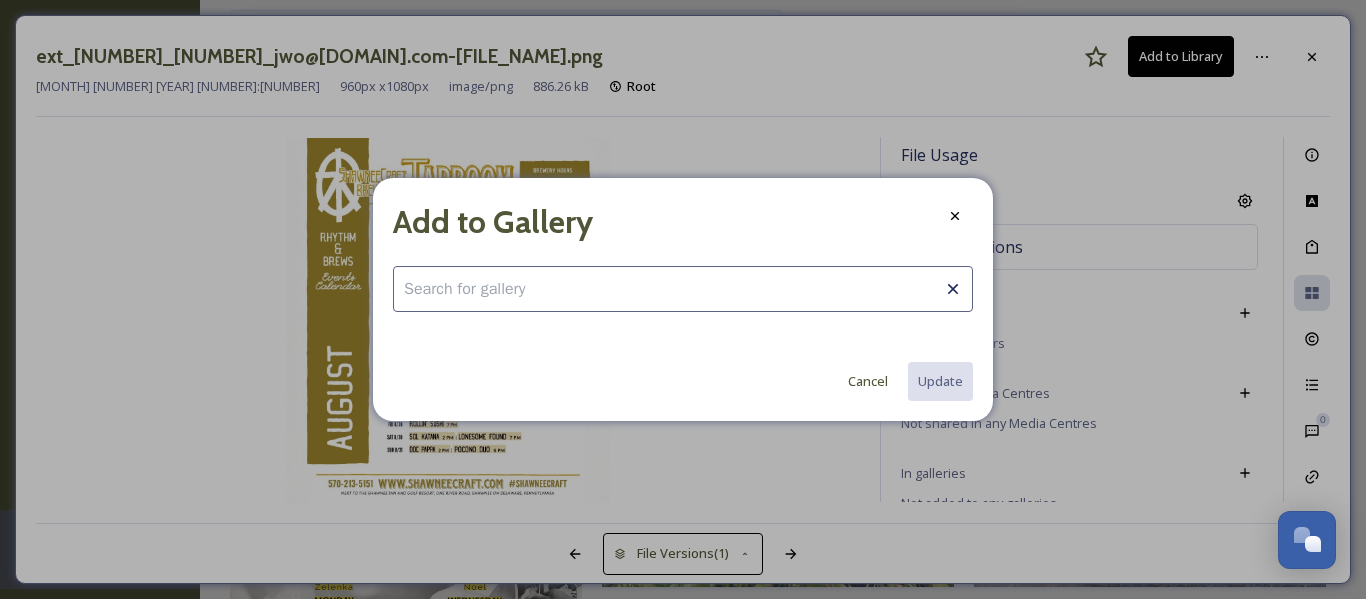 click at bounding box center (683, 289) 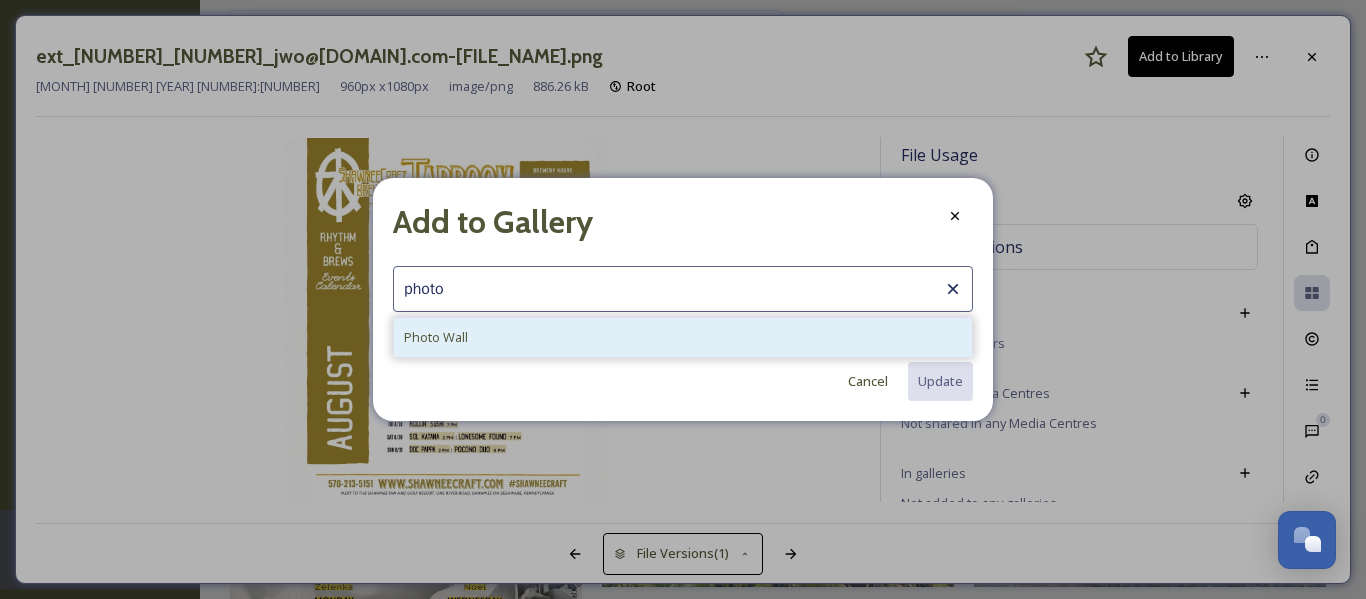 click on "Photo Wall" at bounding box center (683, 337) 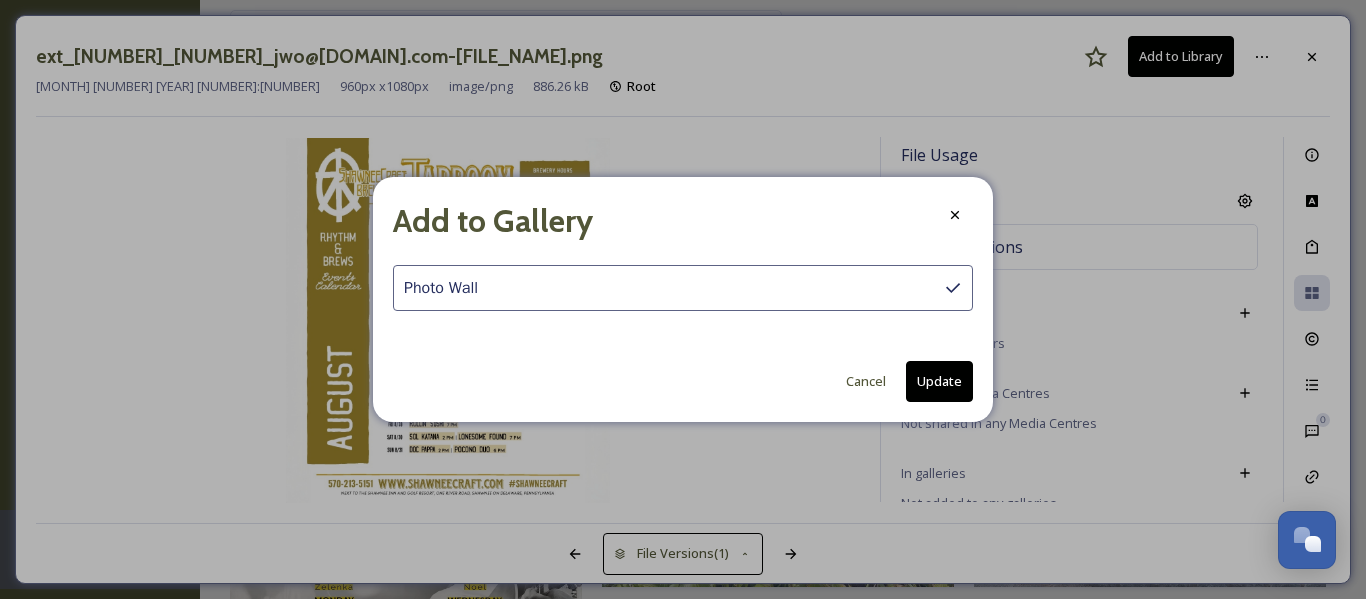 click on "Update" at bounding box center [939, 381] 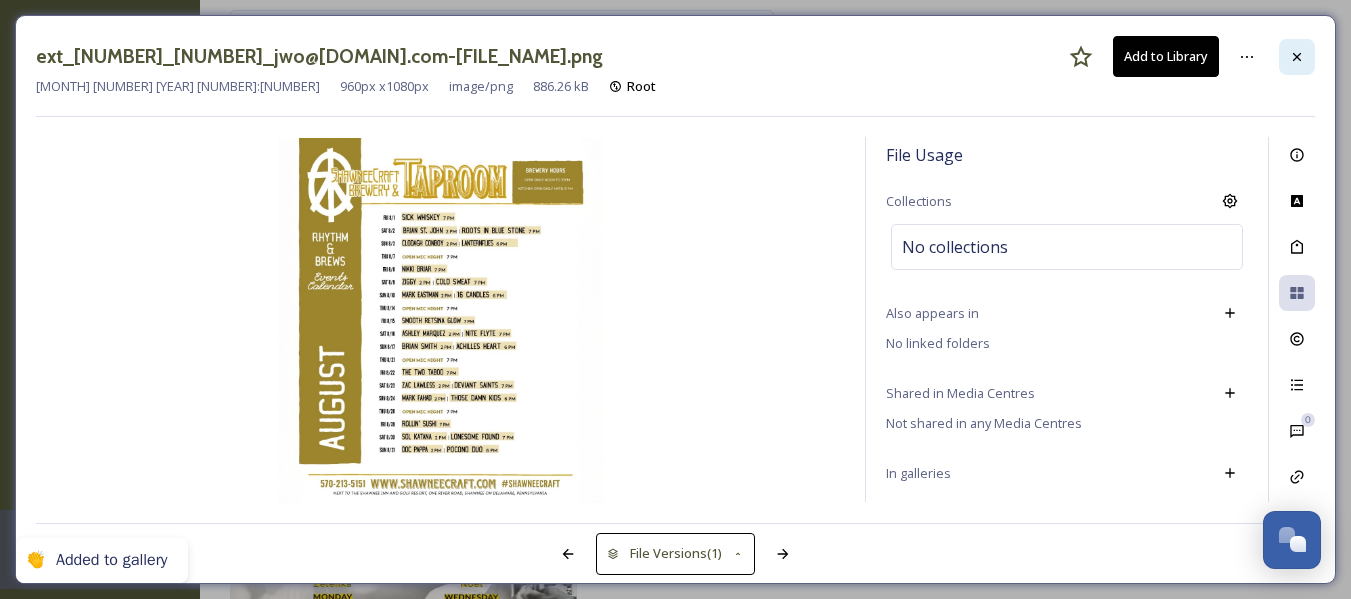 click 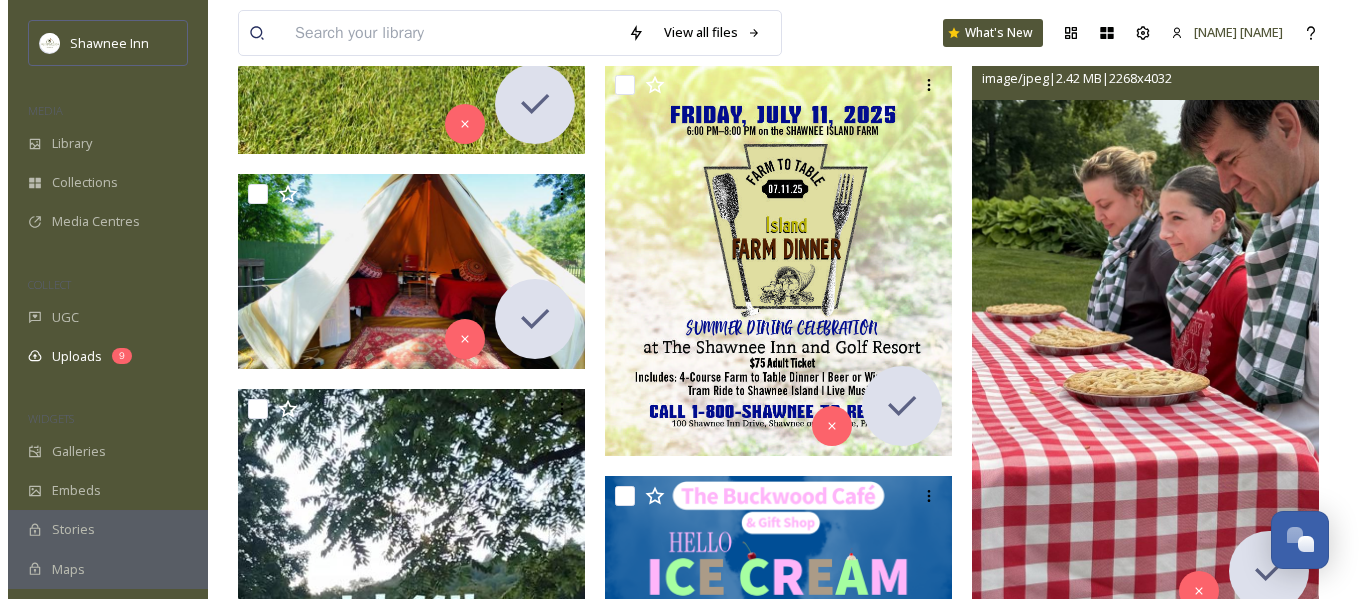 scroll, scrollTop: 45700, scrollLeft: 0, axis: vertical 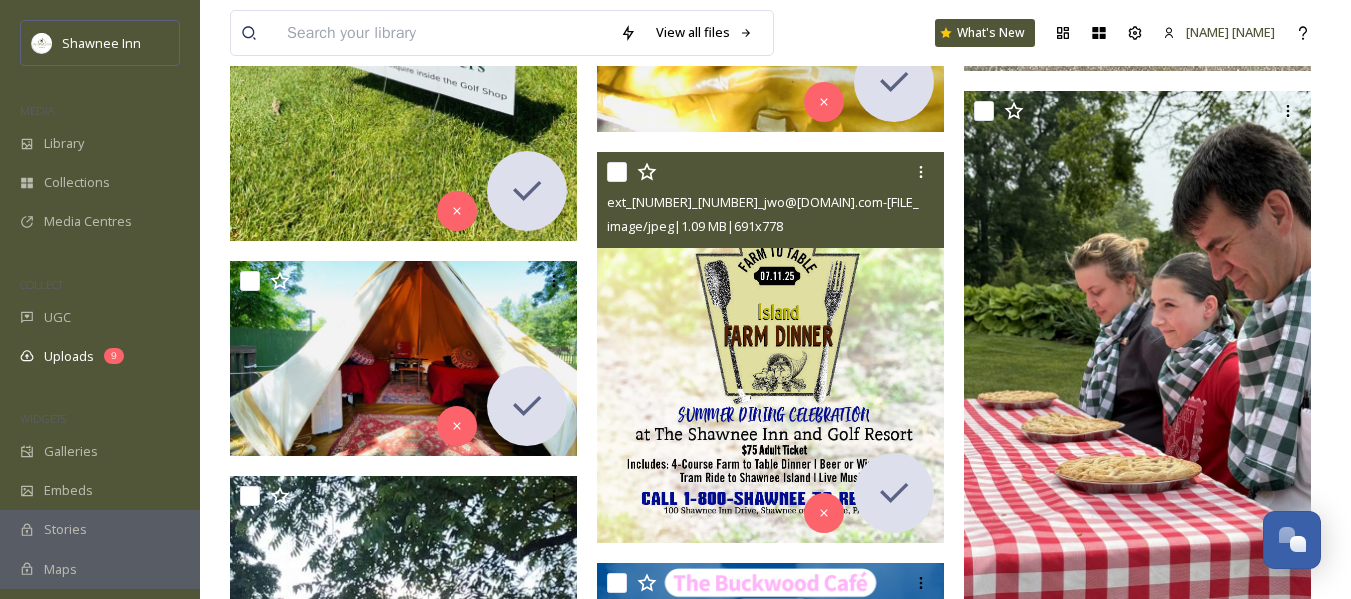 click at bounding box center (770, 347) 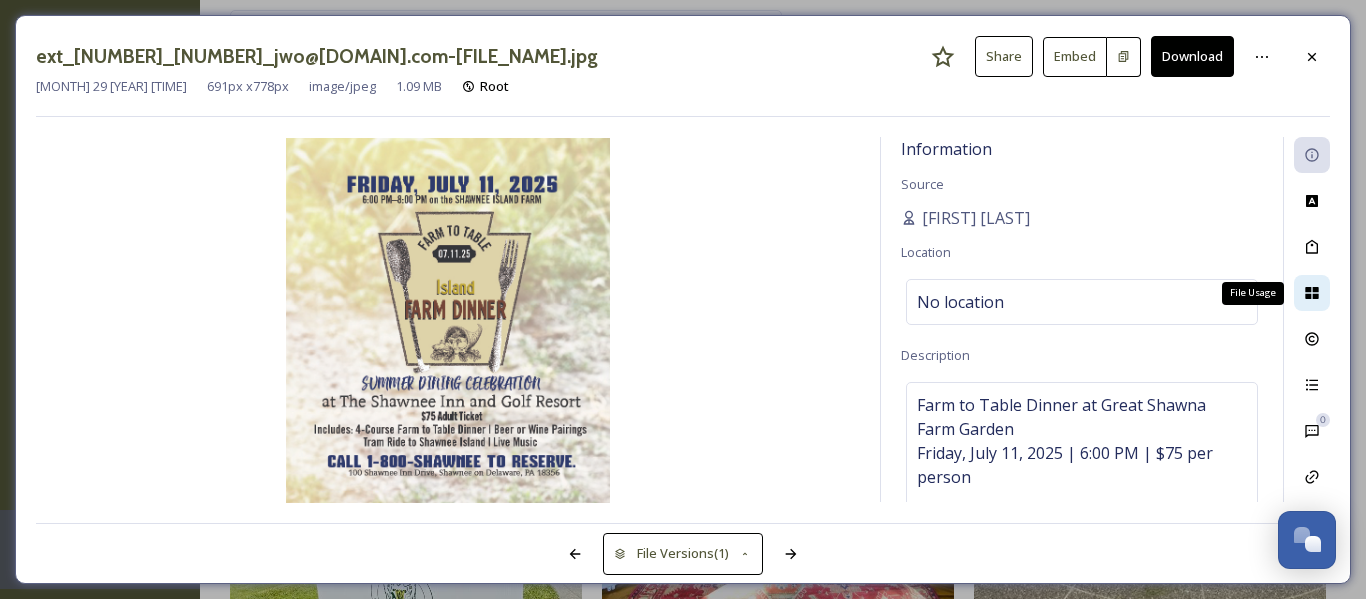 click 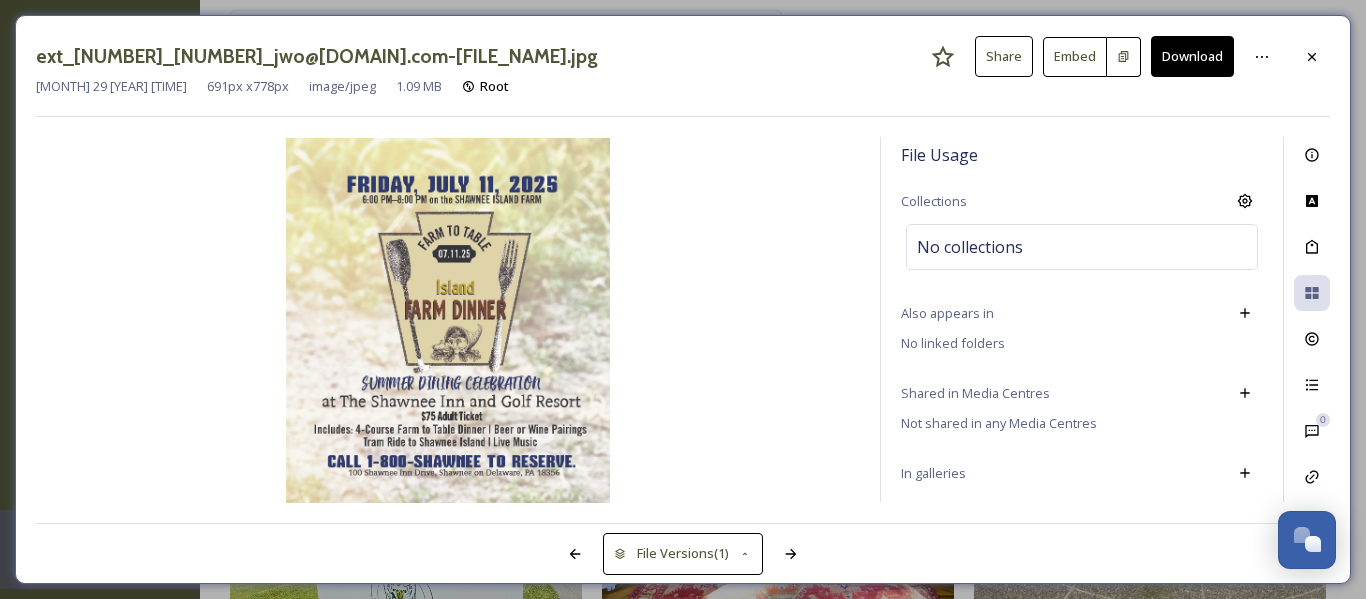 scroll, scrollTop: 123, scrollLeft: 0, axis: vertical 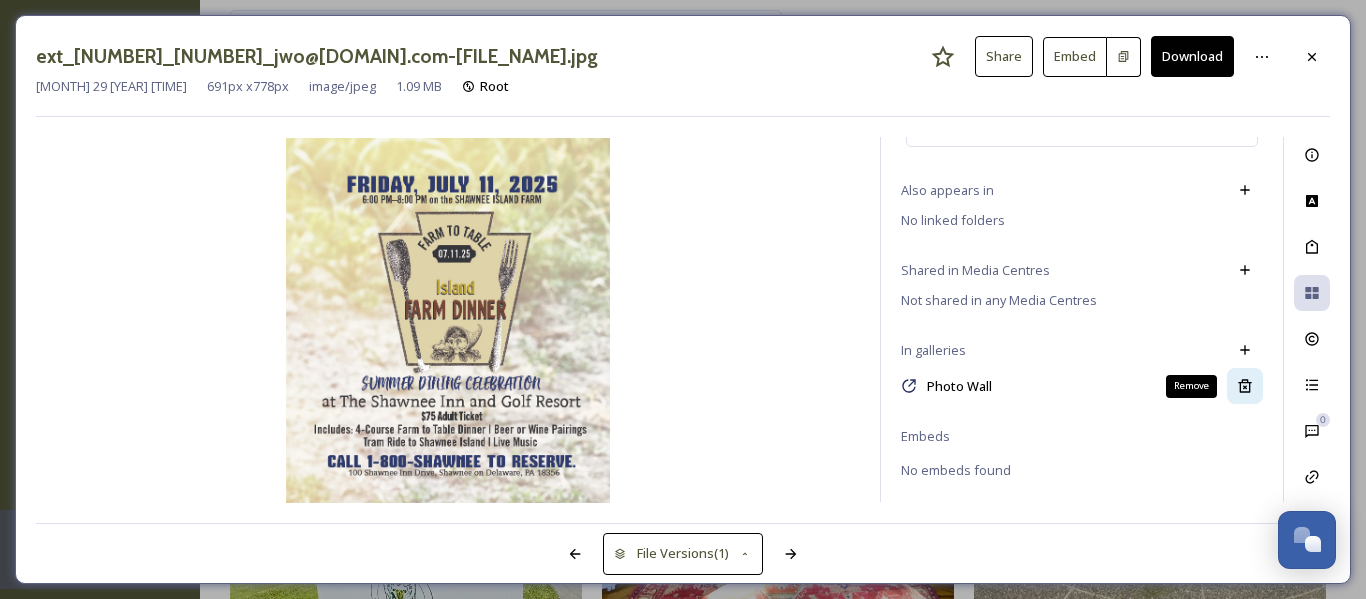 click 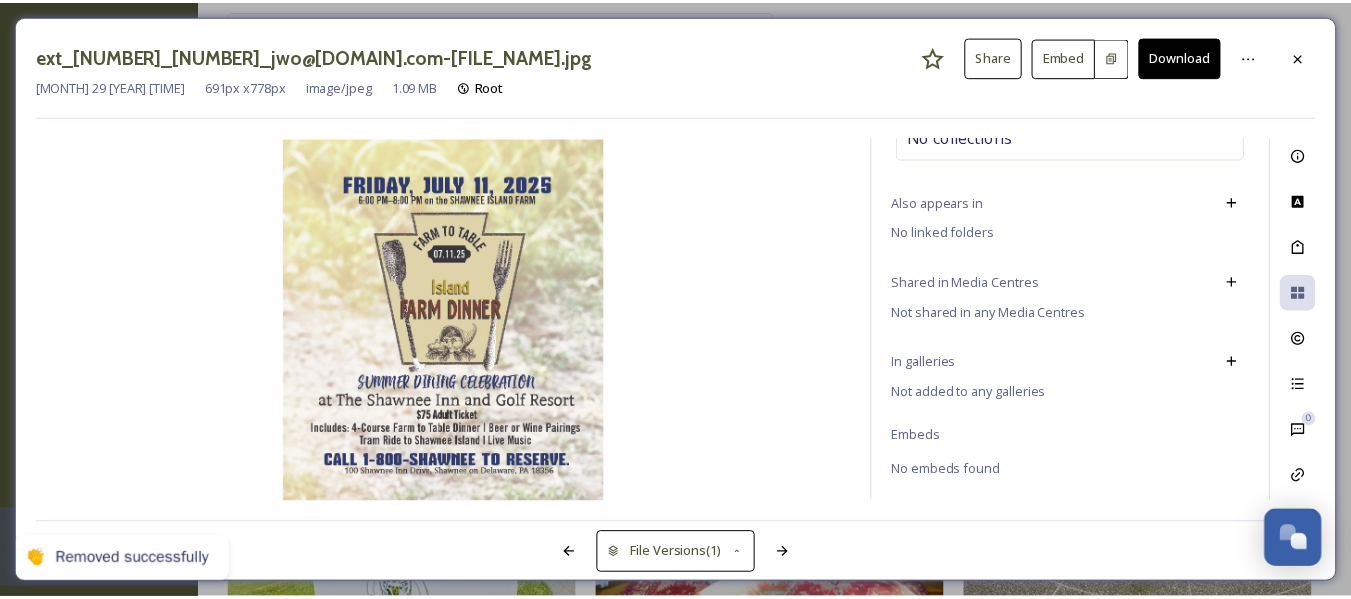 scroll, scrollTop: 111, scrollLeft: 0, axis: vertical 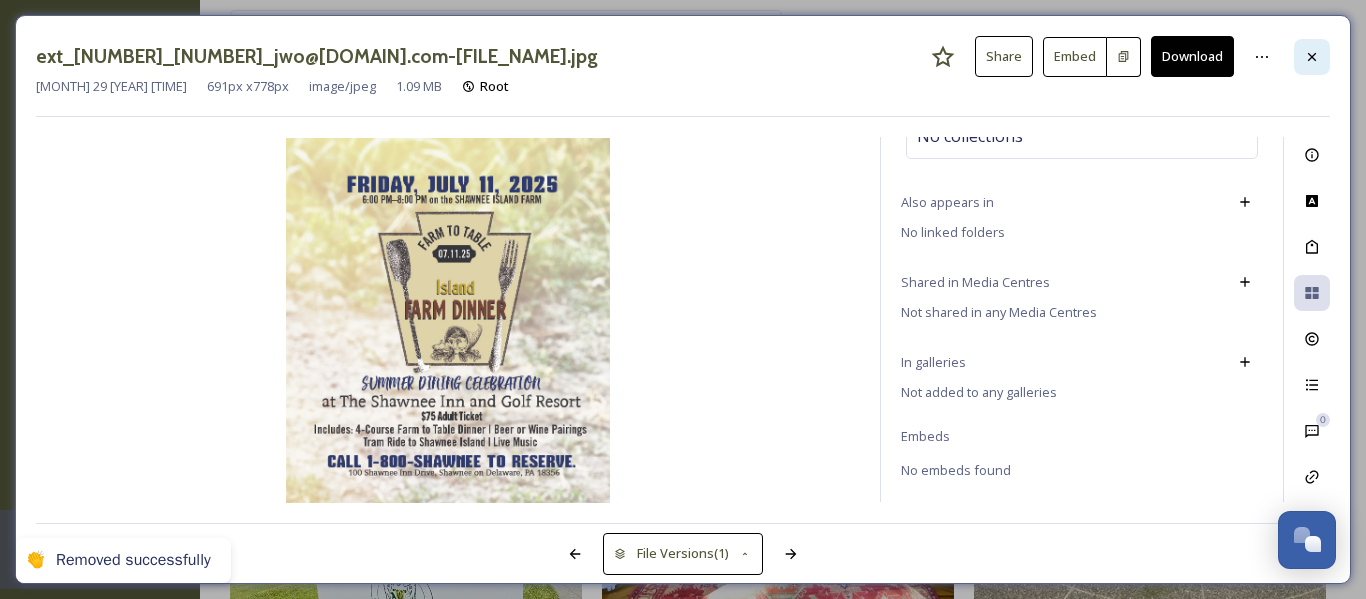click at bounding box center [1312, 57] 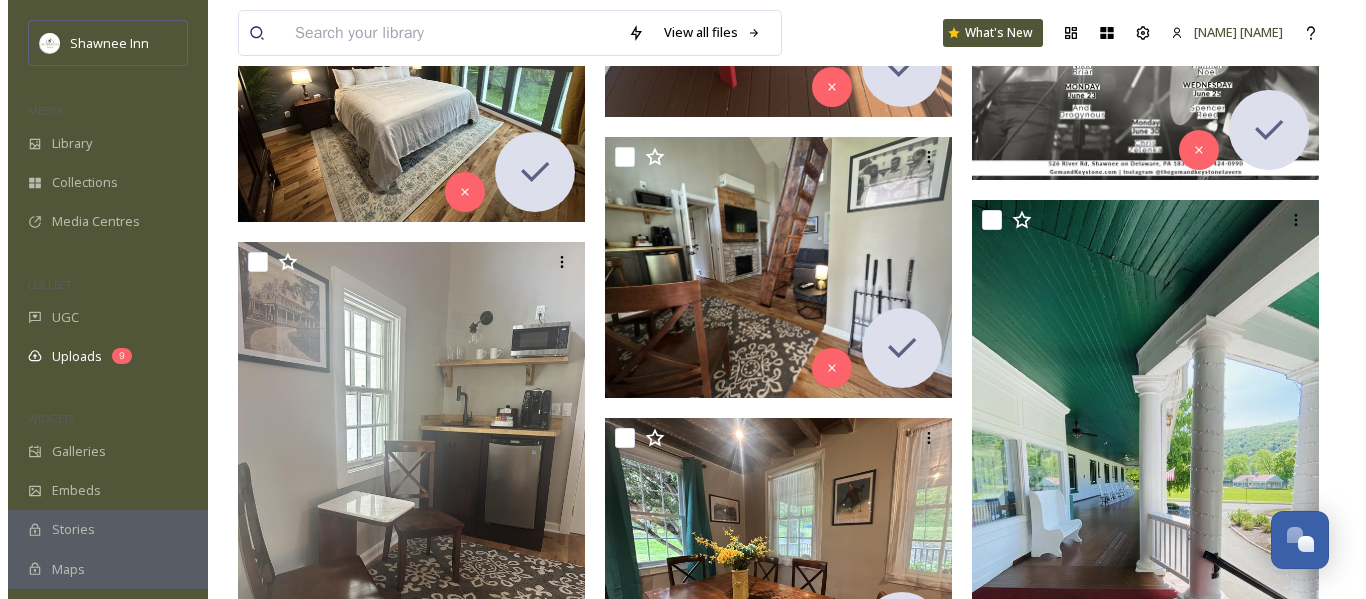 scroll, scrollTop: 47600, scrollLeft: 0, axis: vertical 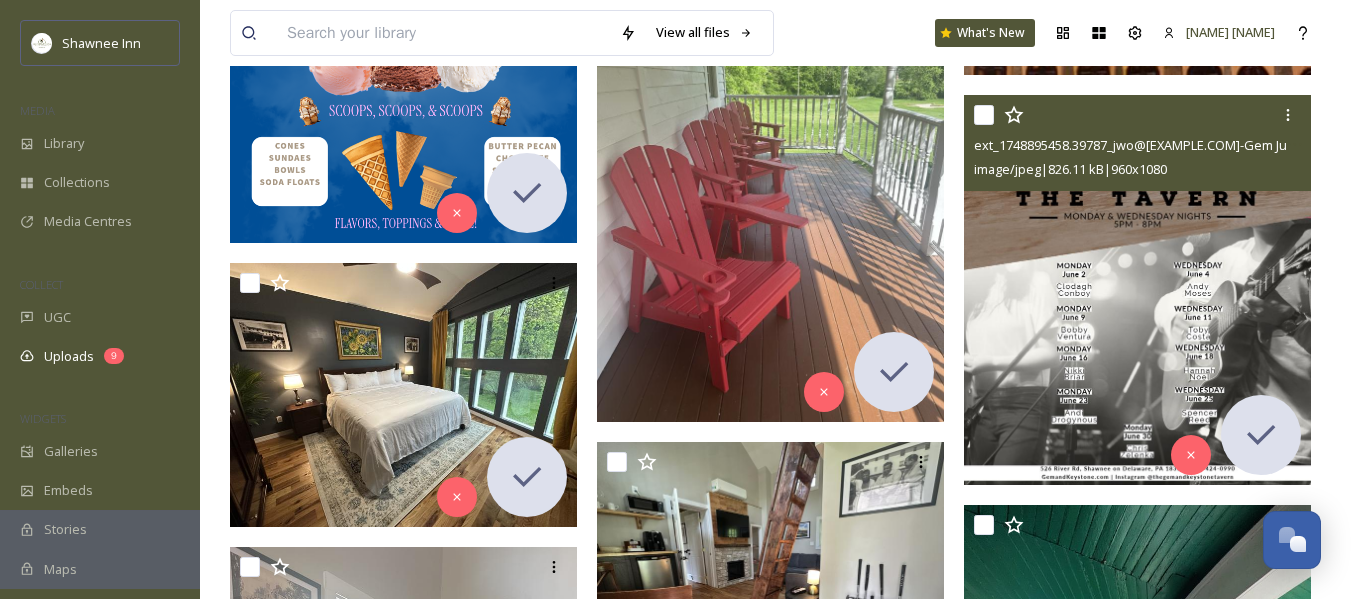 click at bounding box center (1137, 290) 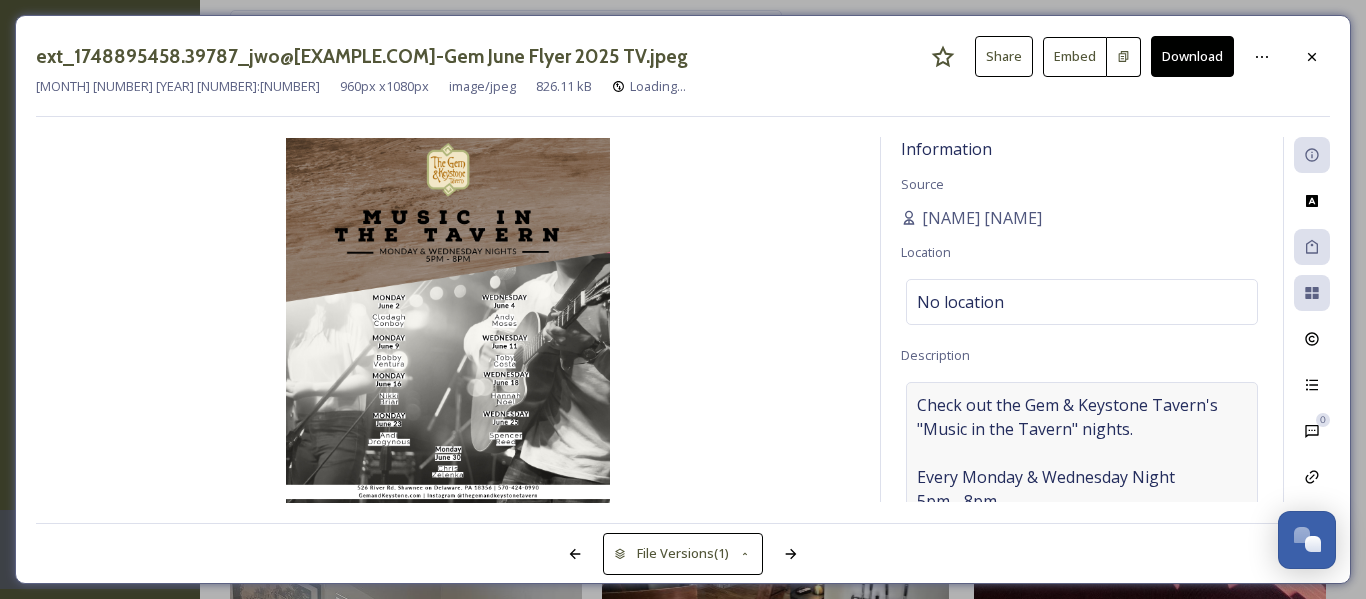 click on "Check out the Gem & Keystone Tavern's "Music in the Tavern" nights.
Every Monday & Wednesday Night
5pm - 8pm." at bounding box center (1082, 453) 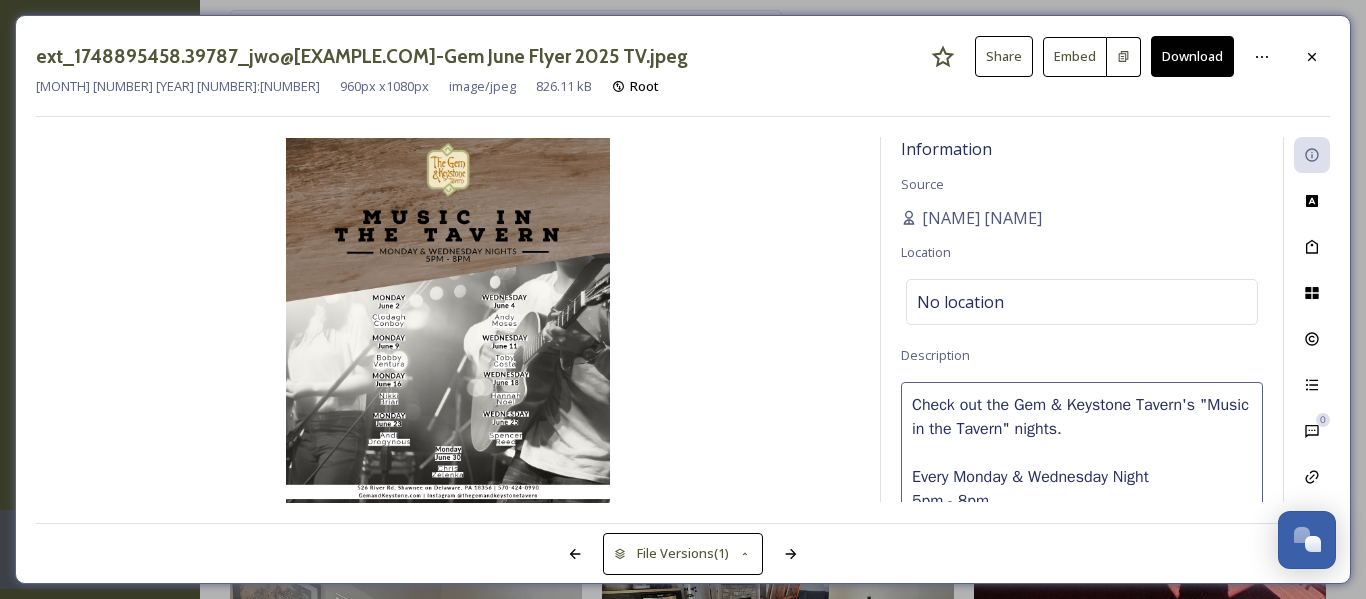 click on "Check out the Gem & Keystone Tavern's "Music in the Tavern" nights.
Every Monday & Wednesday Night
5pm - 8pm." at bounding box center [1082, 465] 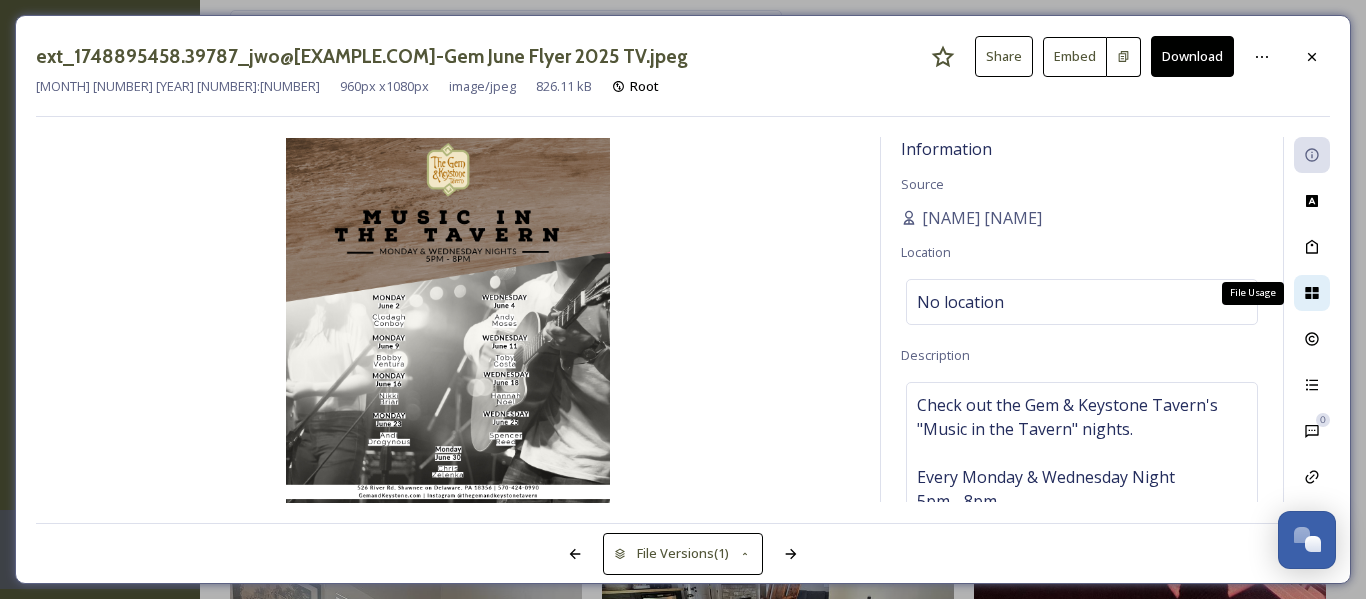 click on "File Usage" at bounding box center (1312, 293) 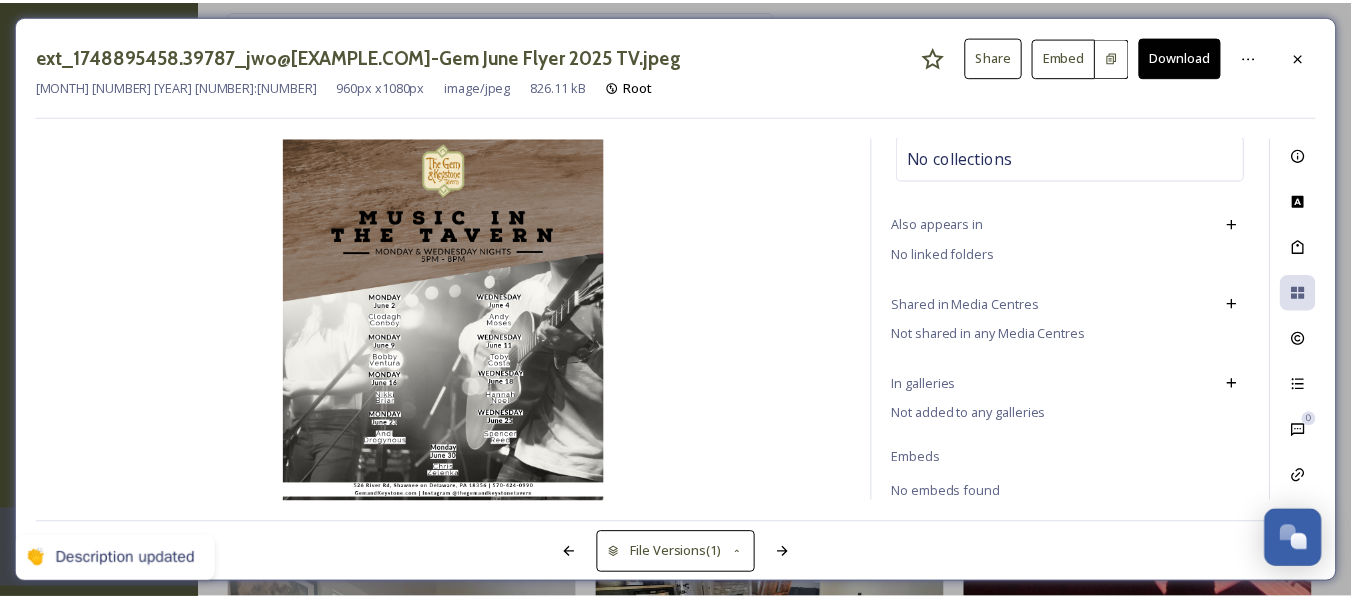 scroll, scrollTop: 111, scrollLeft: 0, axis: vertical 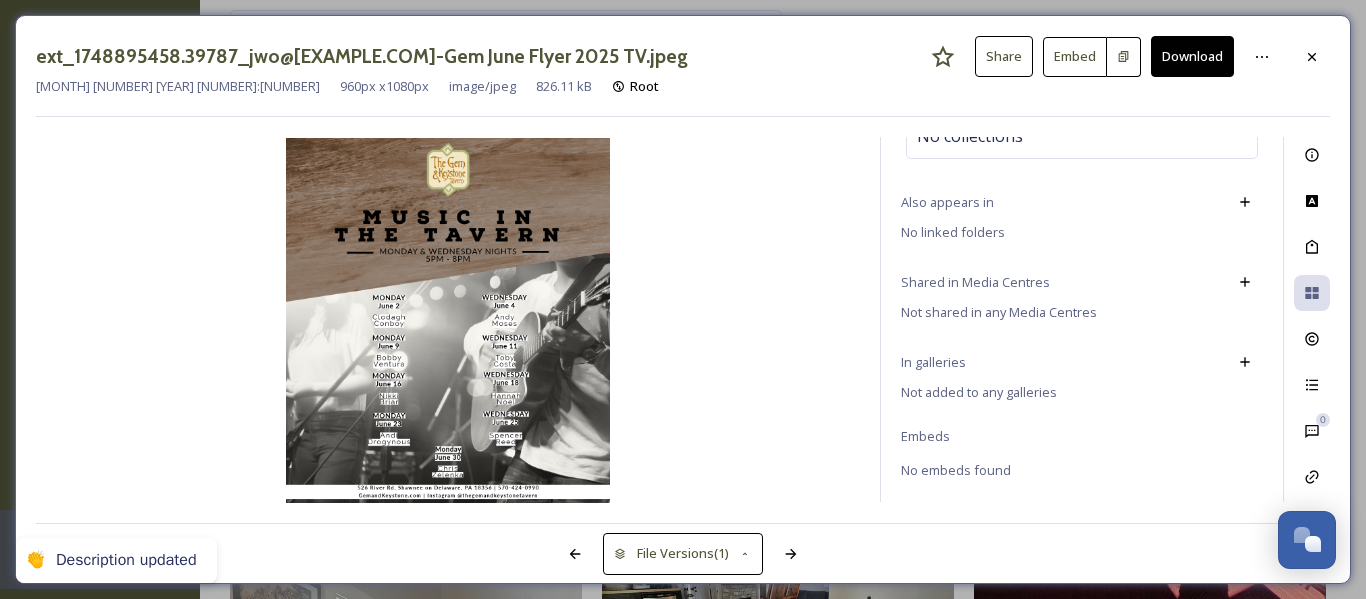 click 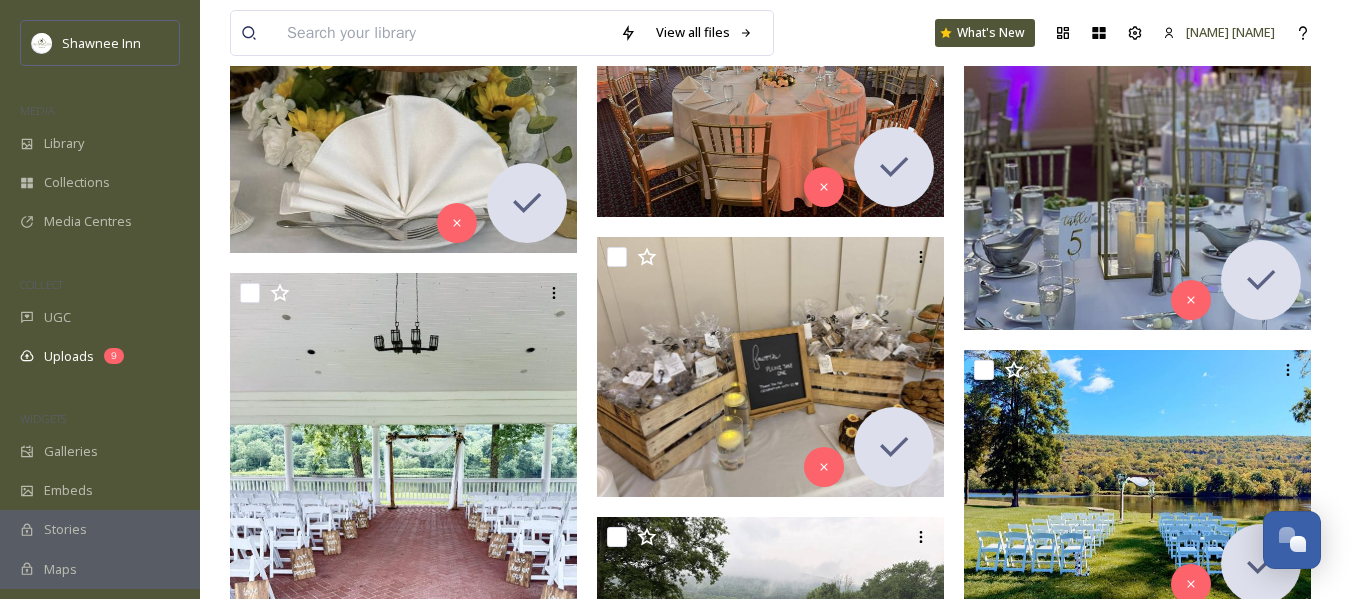 scroll, scrollTop: 27500, scrollLeft: 0, axis: vertical 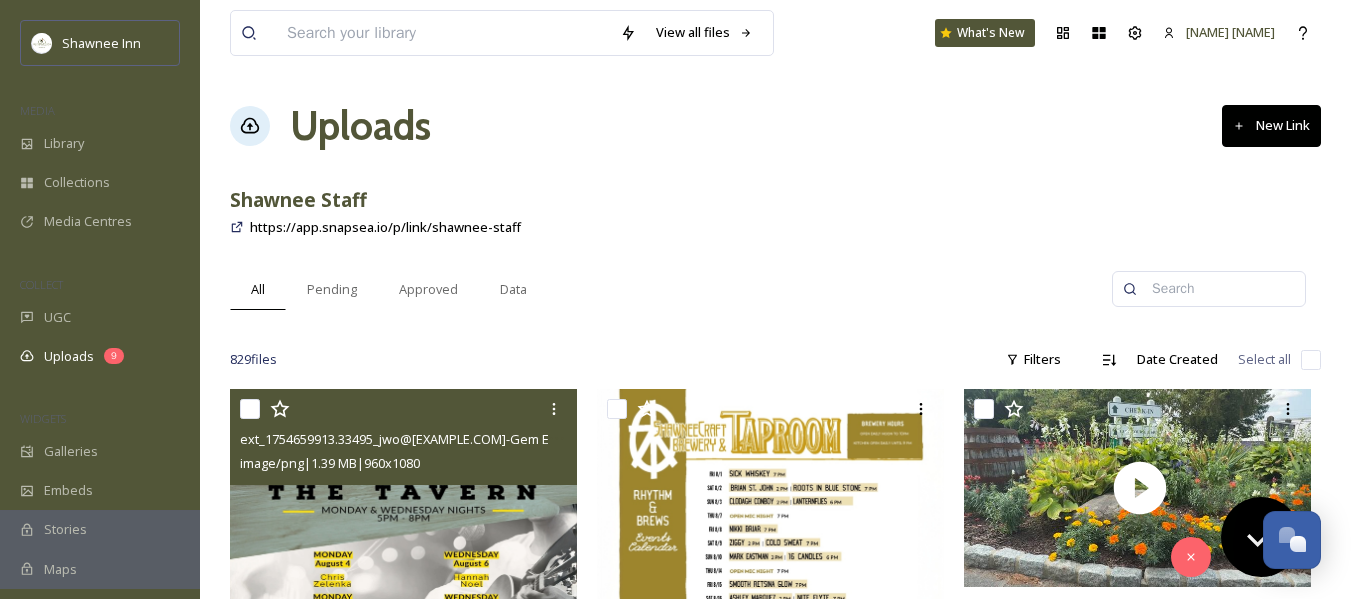 click at bounding box center (403, 584) 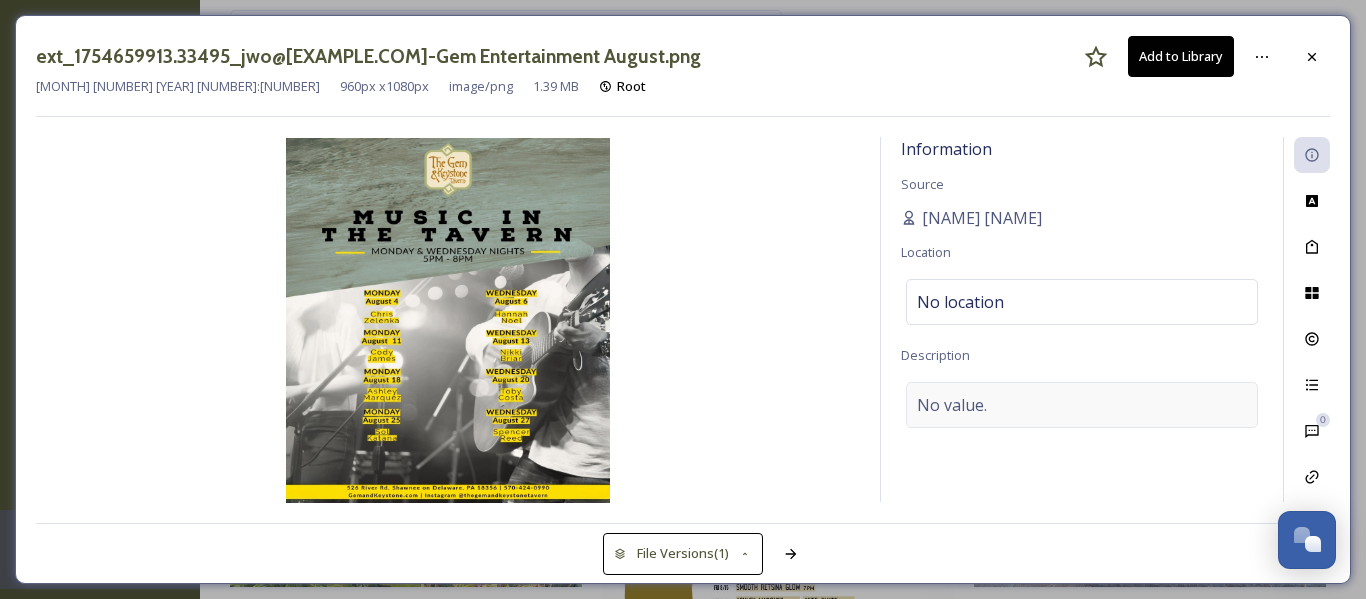 click on "No value." at bounding box center [1082, 405] 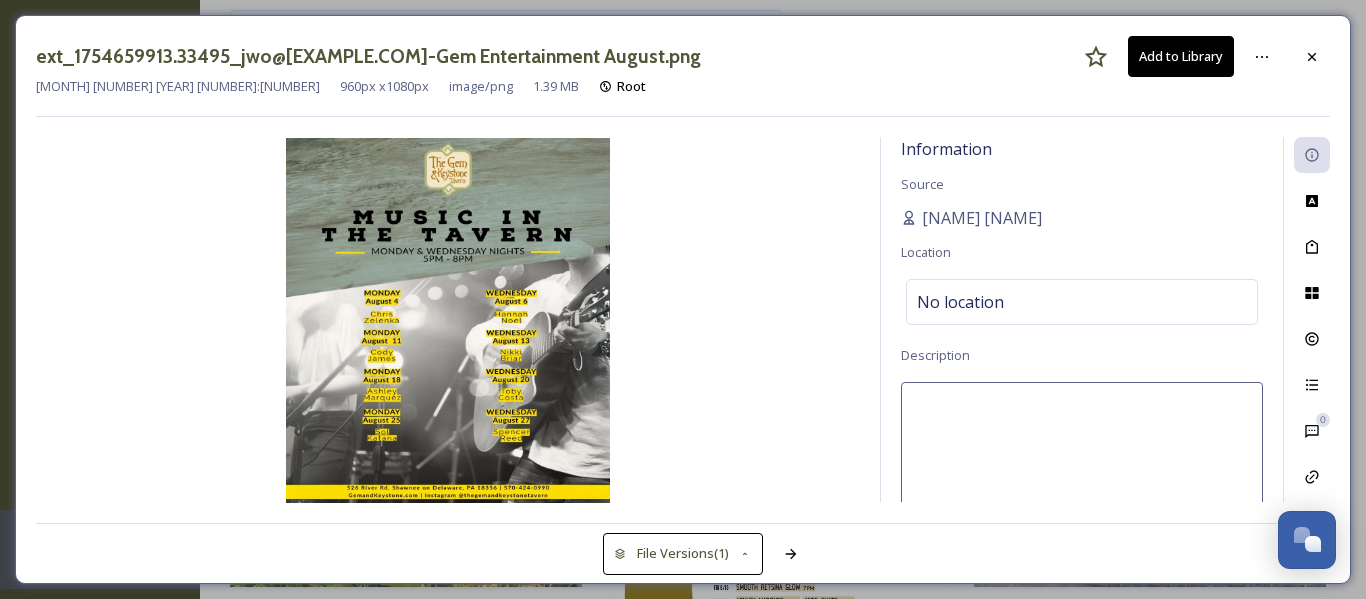 click at bounding box center (1082, 465) 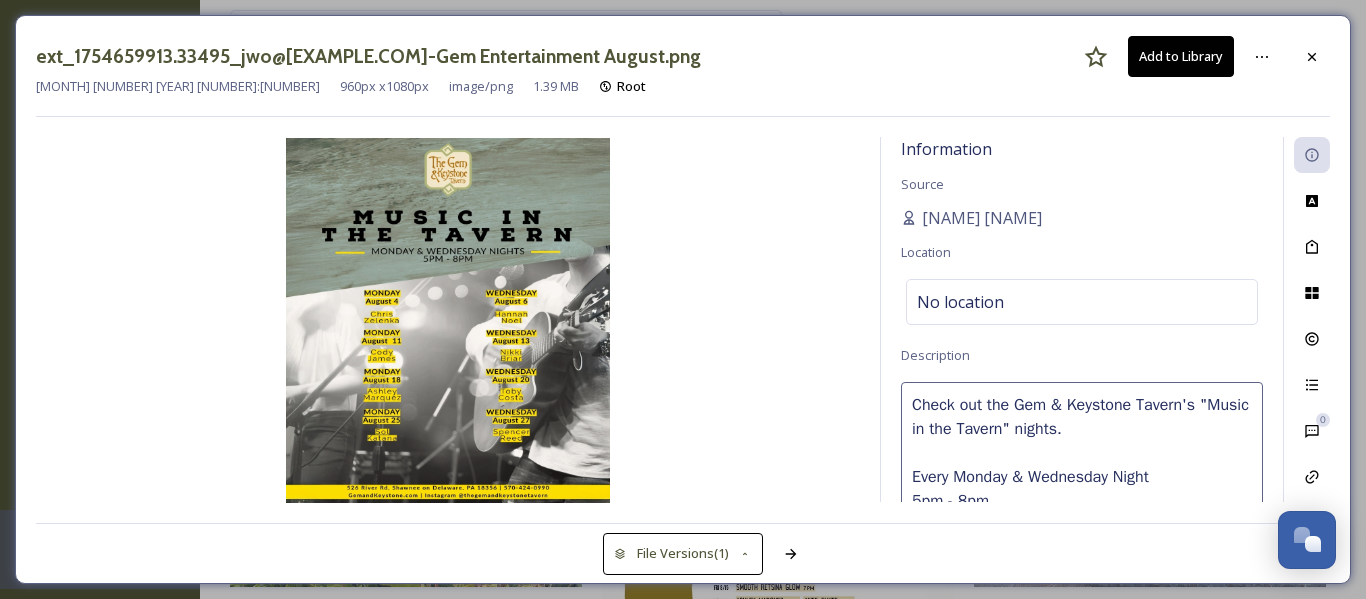 scroll, scrollTop: 8, scrollLeft: 0, axis: vertical 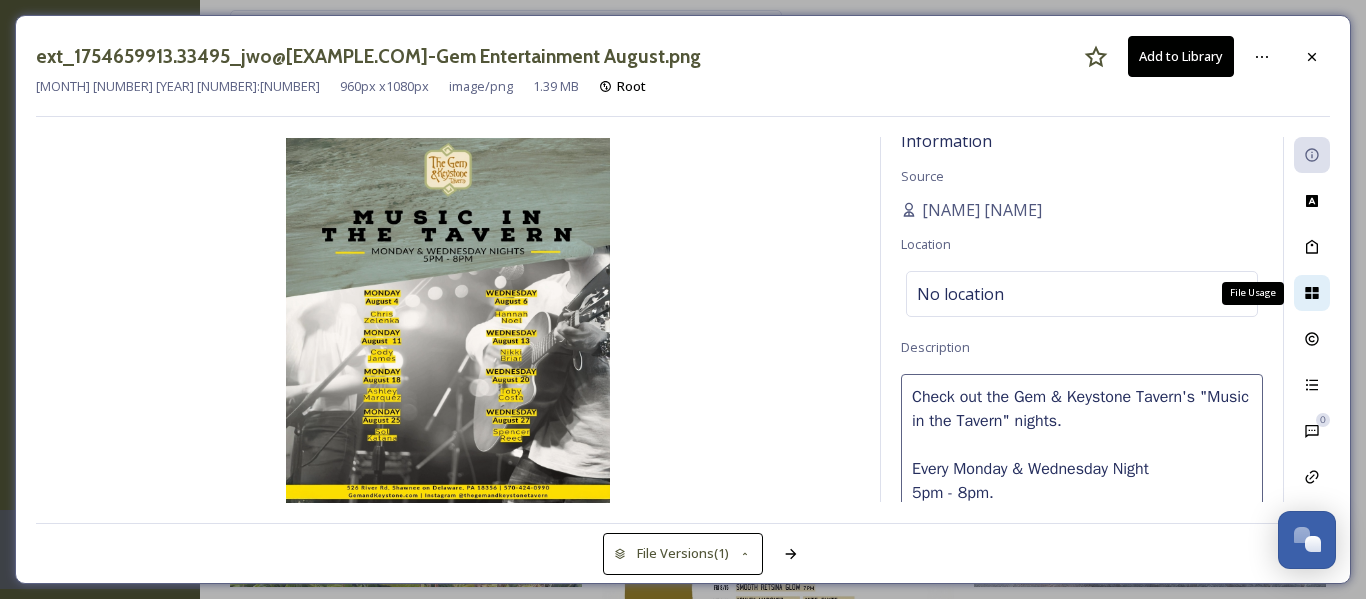 click 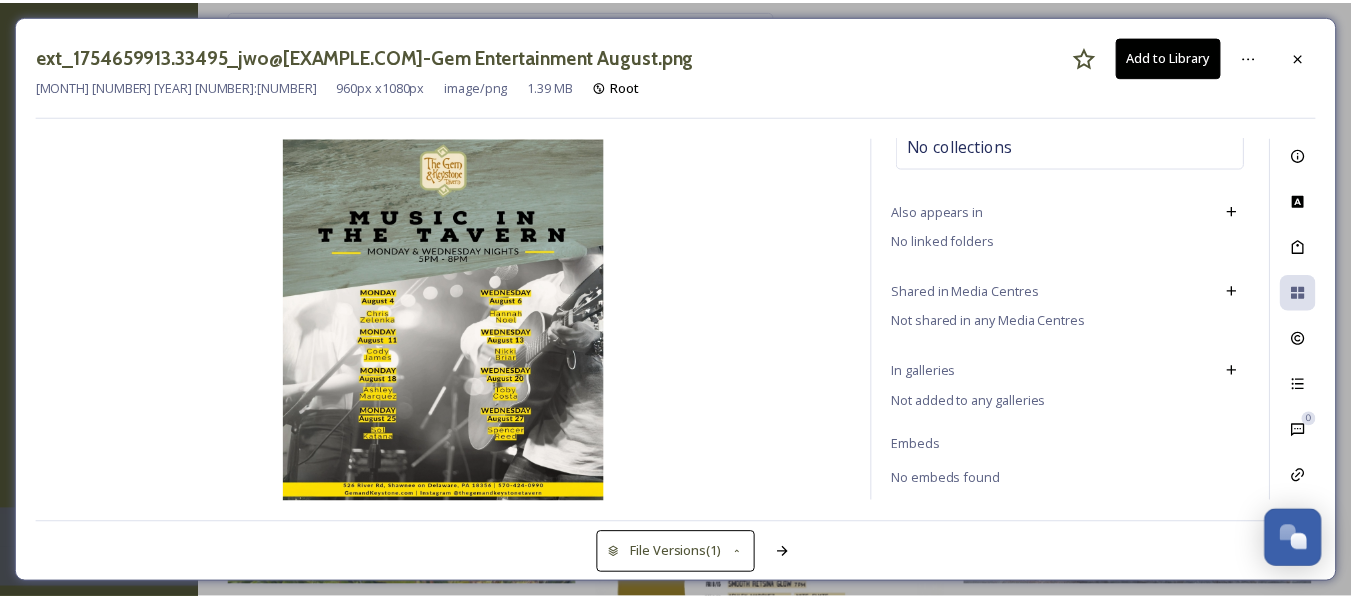 scroll, scrollTop: 111, scrollLeft: 0, axis: vertical 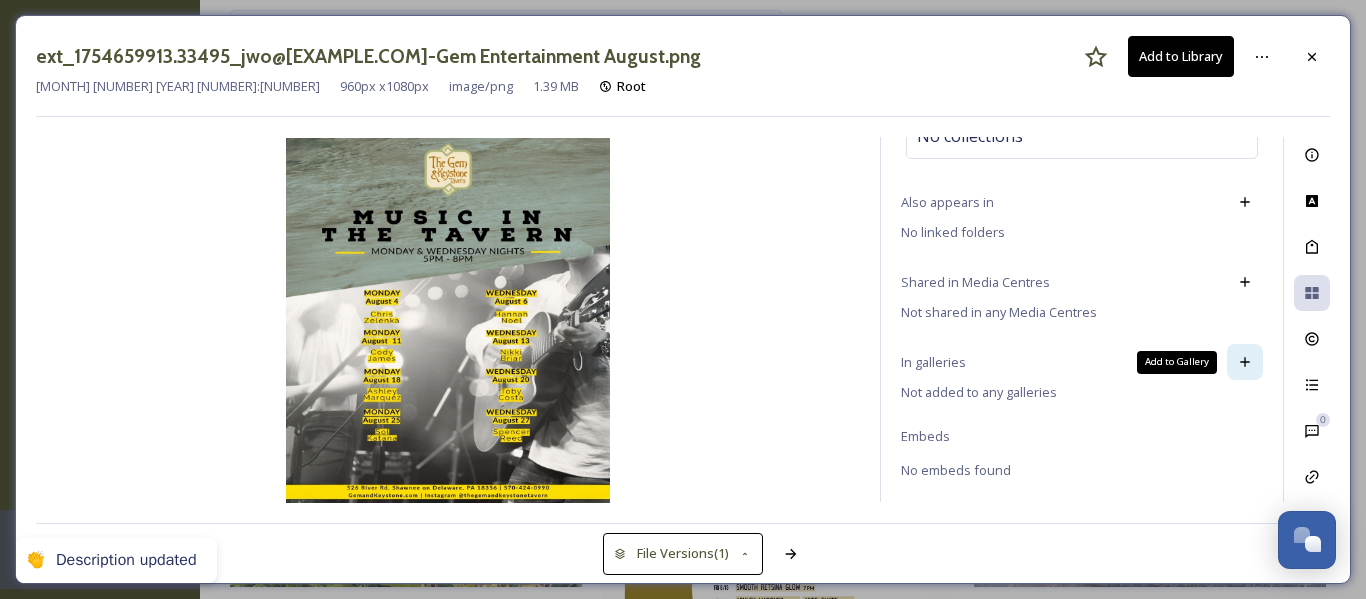 click 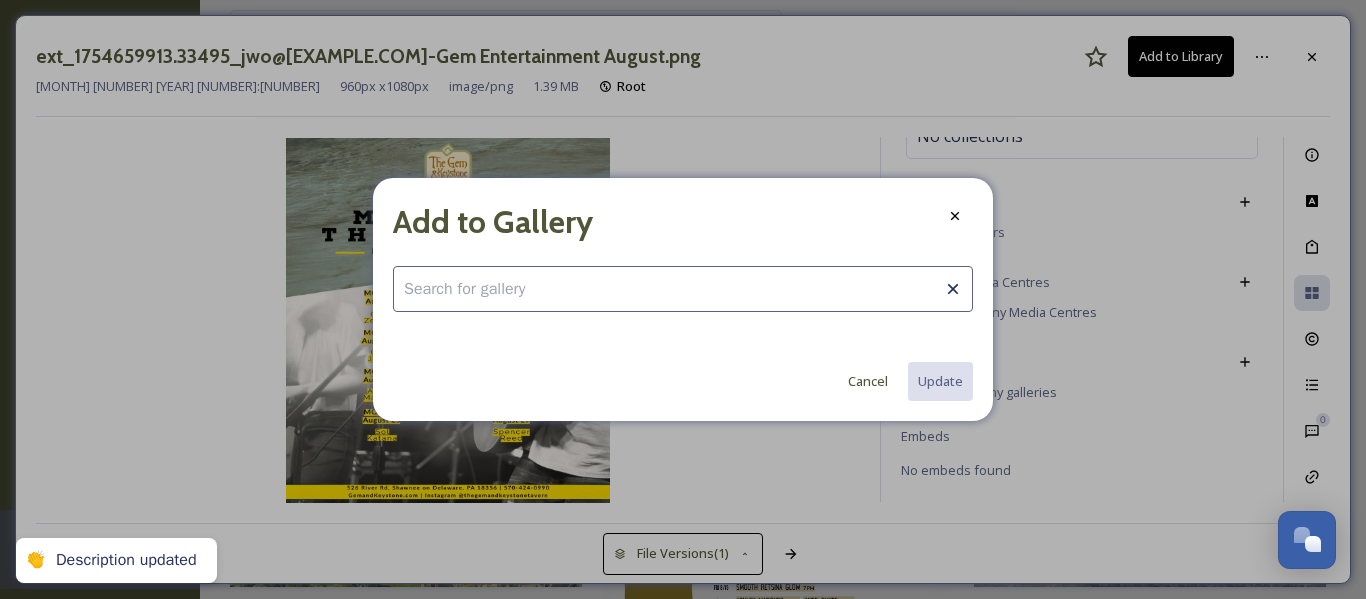 click at bounding box center (683, 289) 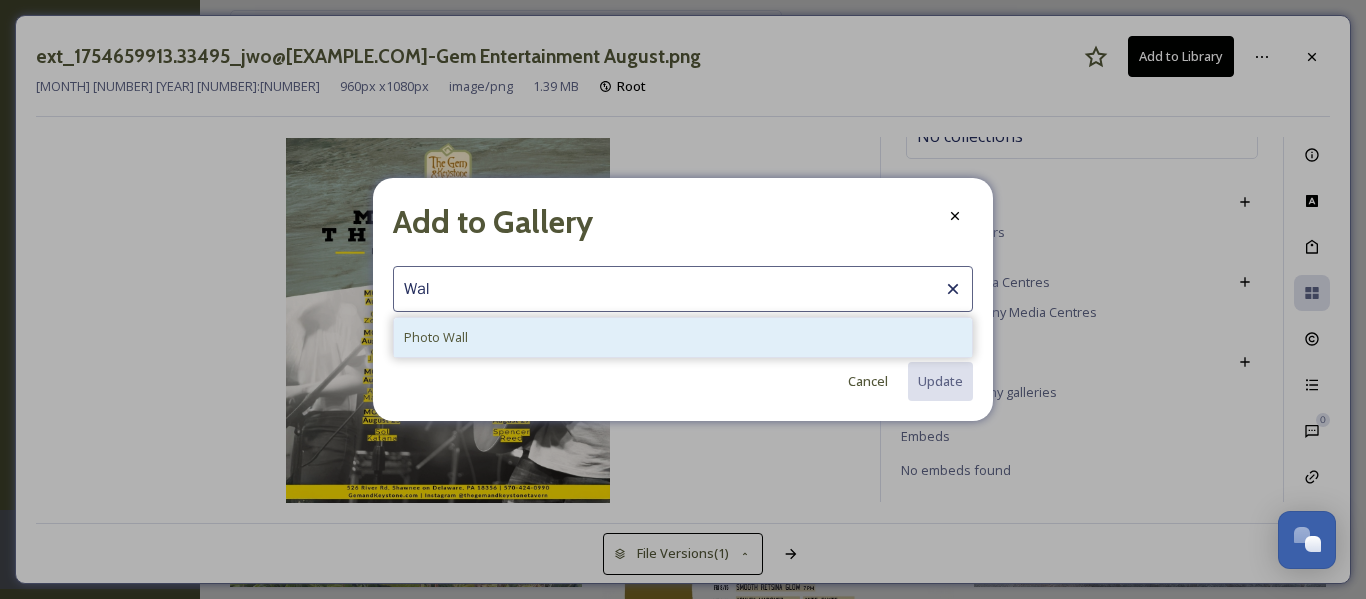 click on "Photo Wall" at bounding box center (683, 337) 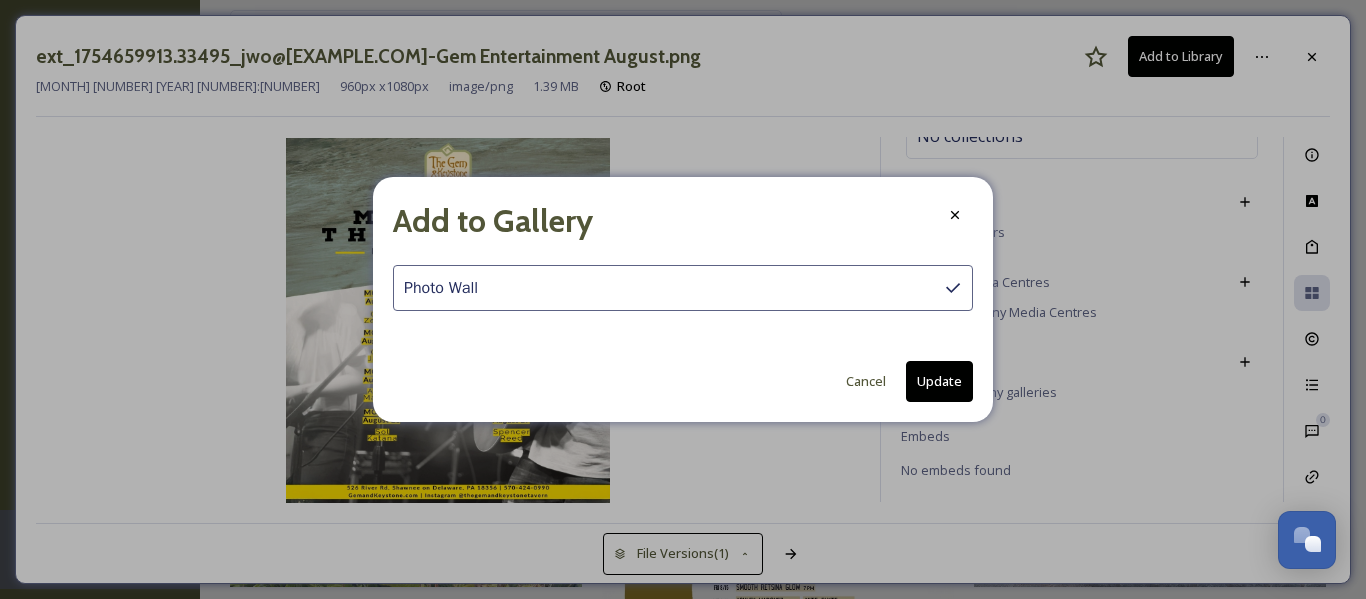 click on "Update" at bounding box center (939, 381) 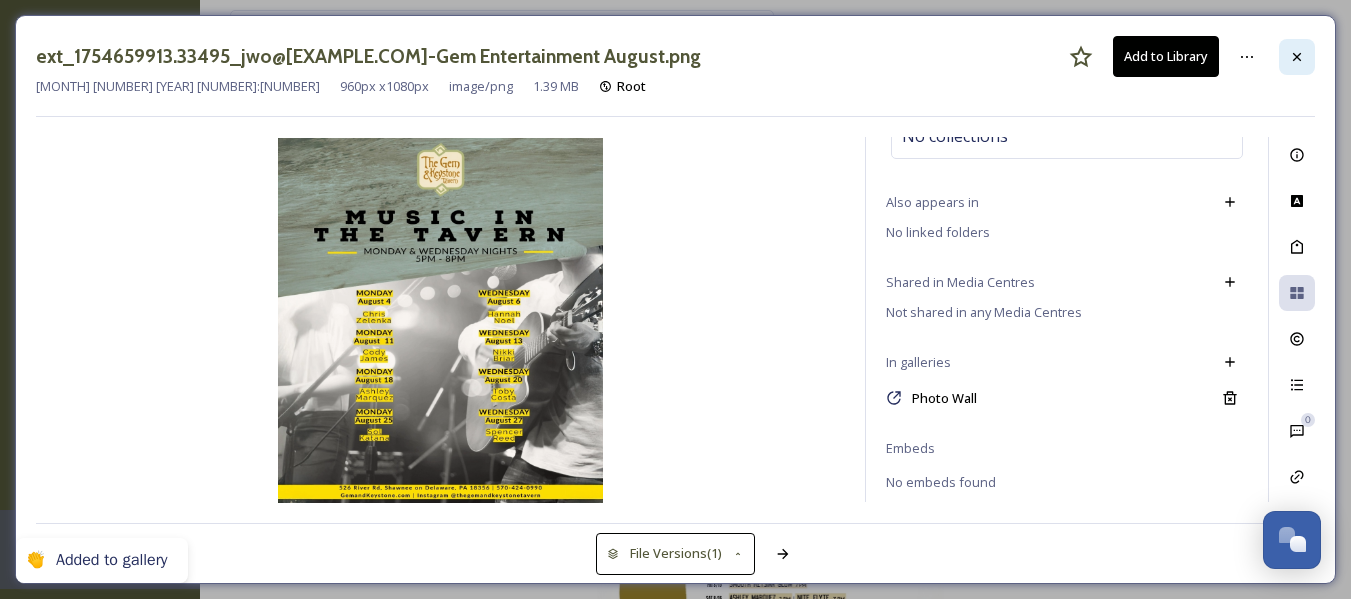 click 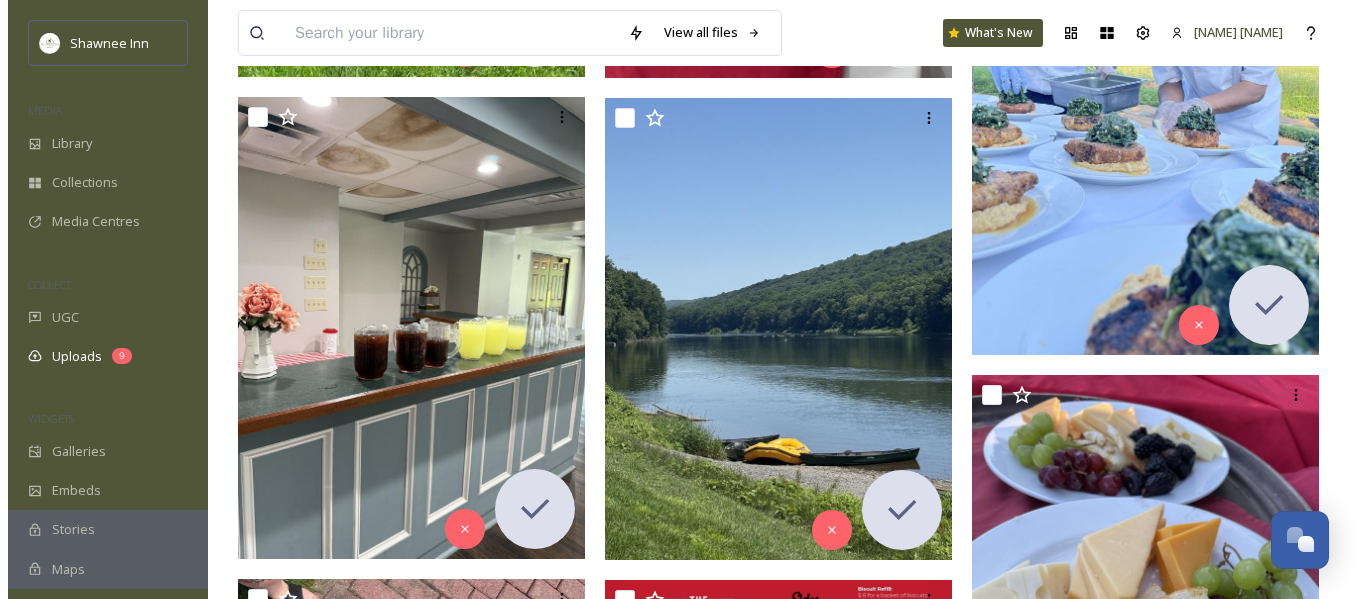 scroll, scrollTop: 39800, scrollLeft: 0, axis: vertical 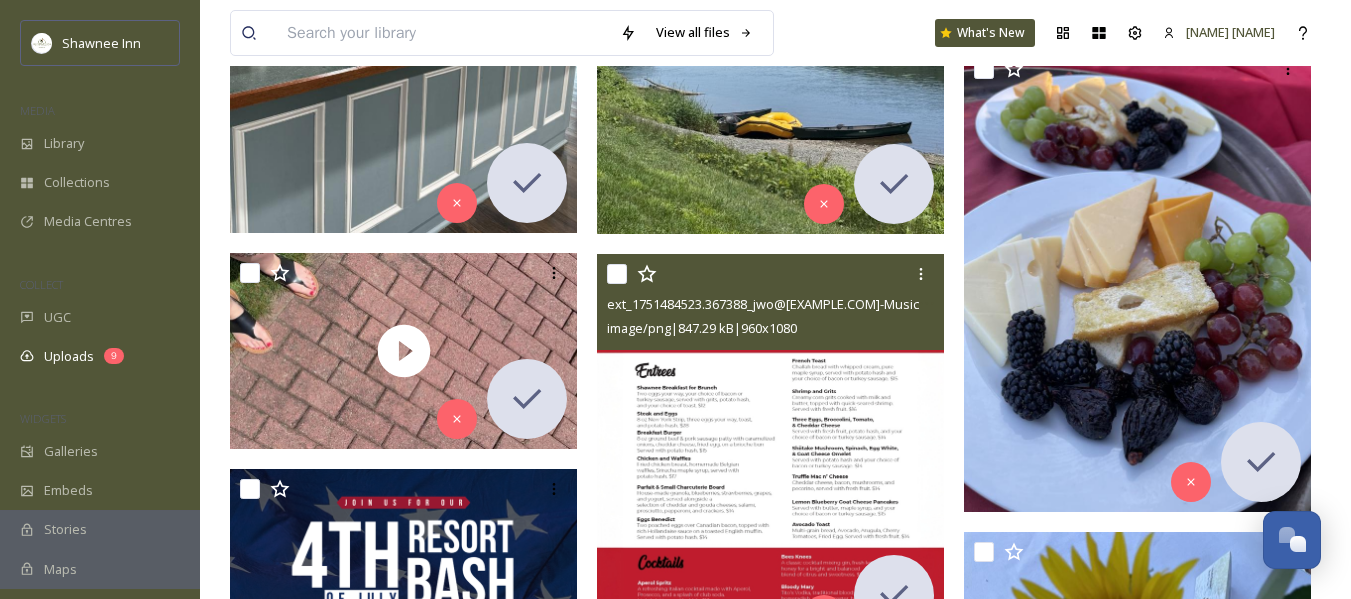click at bounding box center [770, 449] 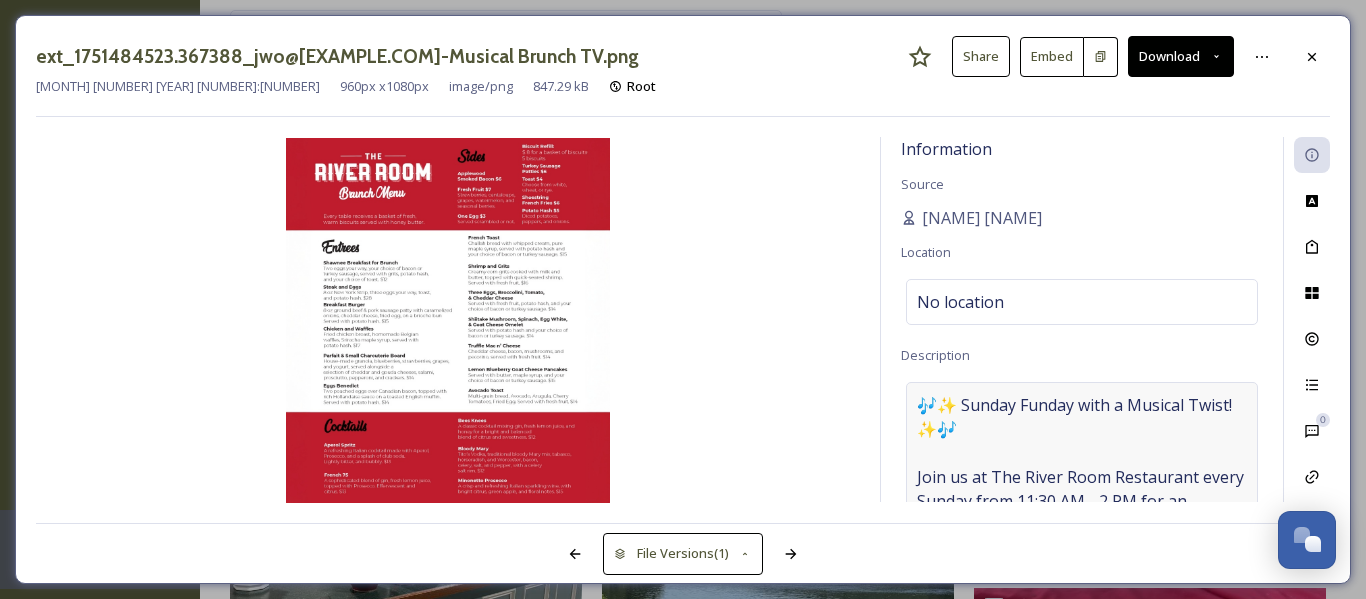 click on "🎶✨ Sunday Funday with a Musical Twist! ✨🎶
Join us at The River Room Restaurant every Sunday from 11:30 AM - 2 PM for an unforgettable Musical Brunch! 🍽️🥂 Indulge in a delicious brunch menu, sip on handcrafted cocktails, and enjoy live, music—because brunch should always be a show! 🎤" at bounding box center (1082, 513) 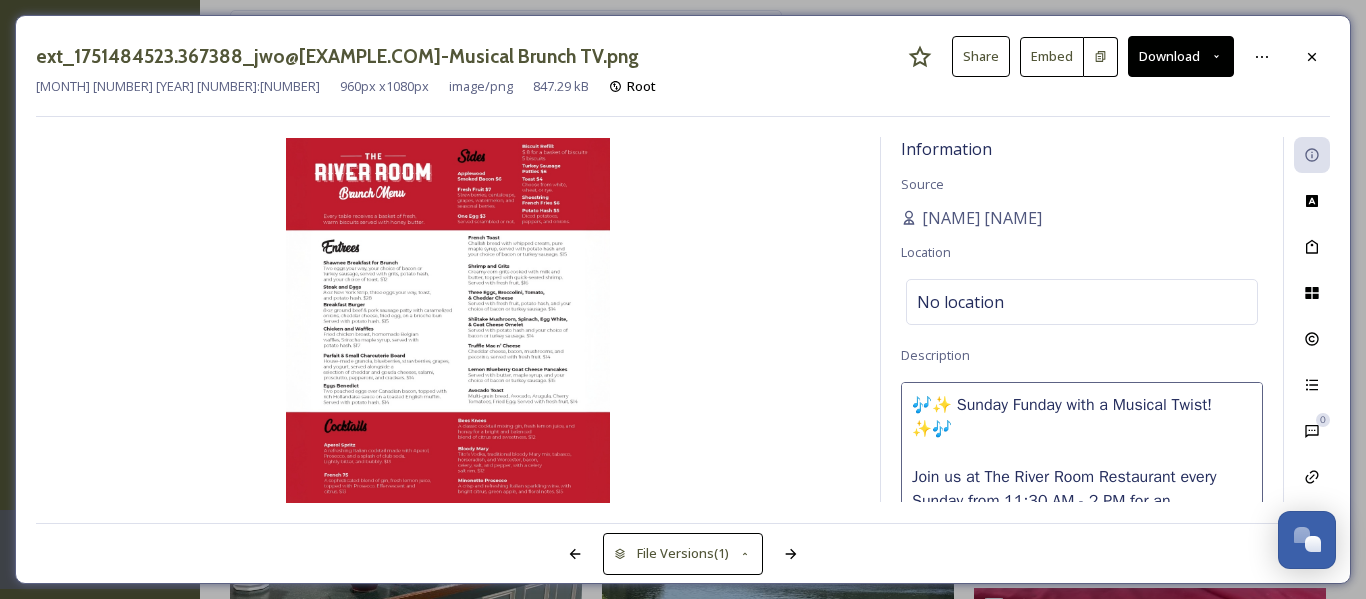 drag, startPoint x: 964, startPoint y: 400, endPoint x: 1217, endPoint y: 398, distance: 253.0079 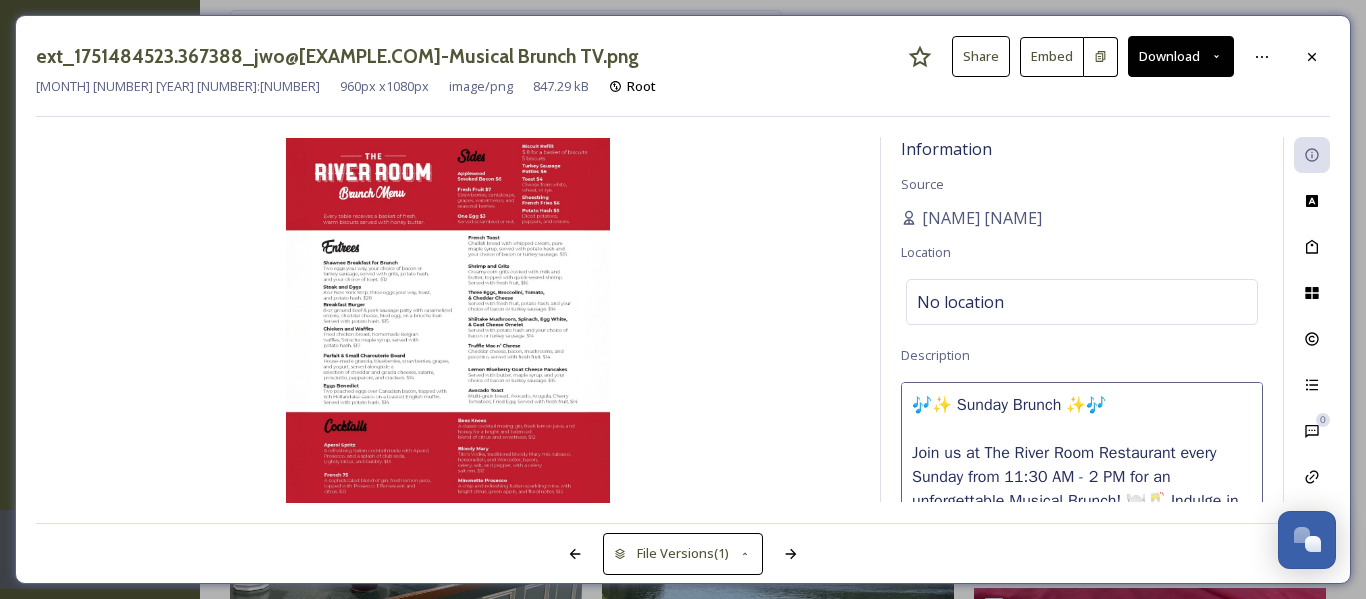 scroll, scrollTop: 72, scrollLeft: 0, axis: vertical 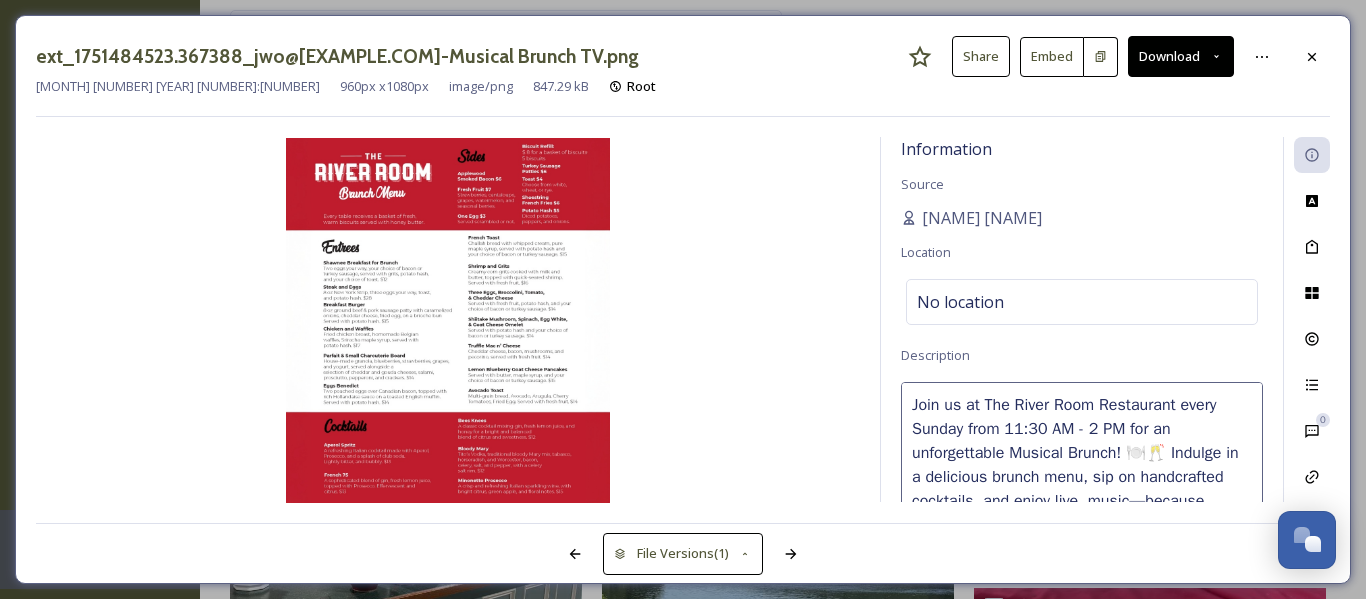 drag, startPoint x: 1014, startPoint y: 426, endPoint x: 1071, endPoint y: 427, distance: 57.00877 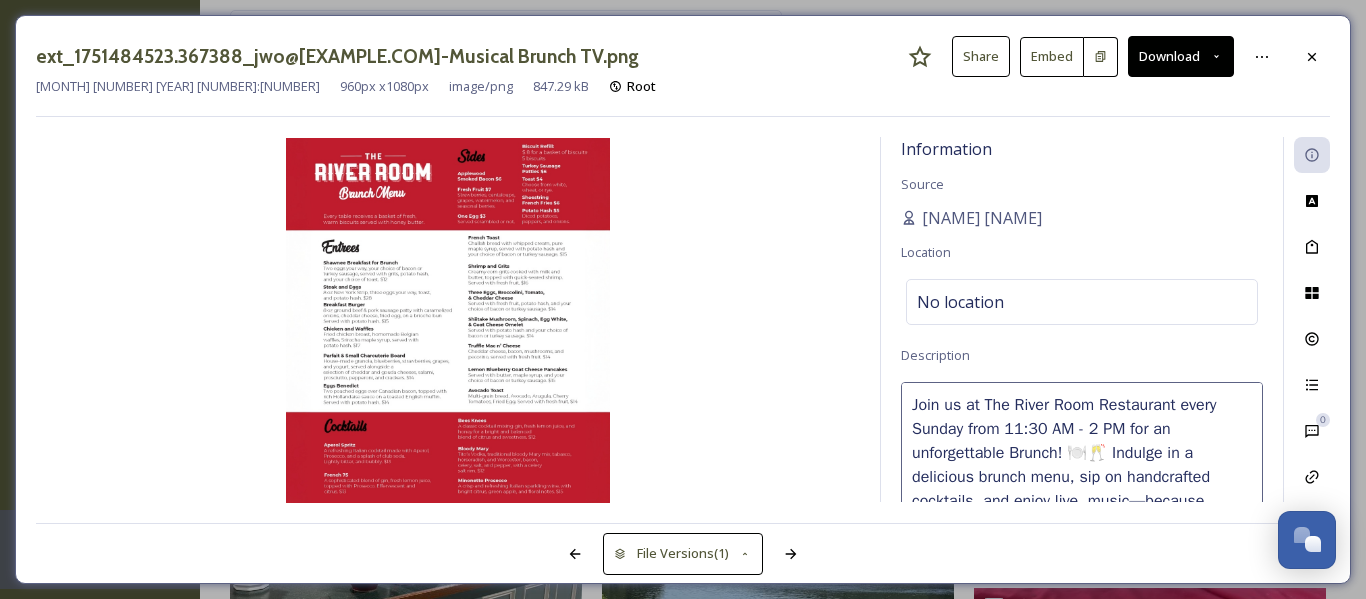 scroll, scrollTop: 48, scrollLeft: 0, axis: vertical 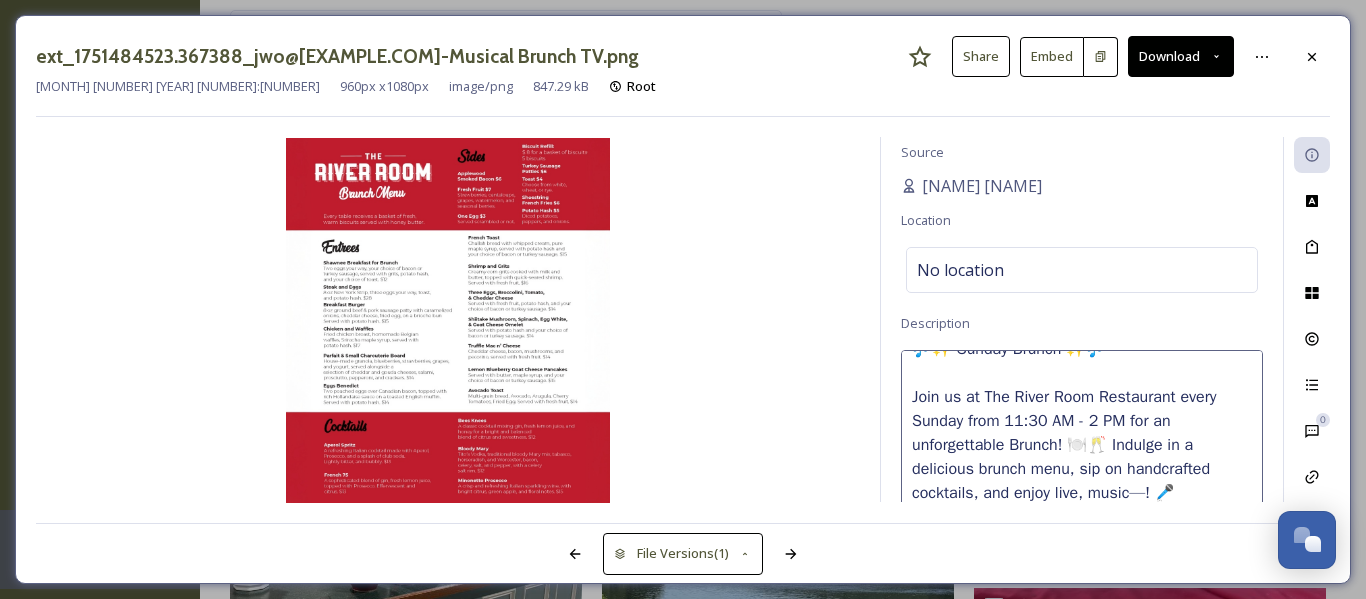 type on "🎶✨ Sunday Brunch ✨🎶
Join us at The River Room Restaurant every Sunday from 11:30 AM - 2 PM for an unforgettable Brunch! 🍽️🥂 Indulge in a delicious brunch menu, sip on handcrafted cocktails, and enjoy live, music! 🎤" 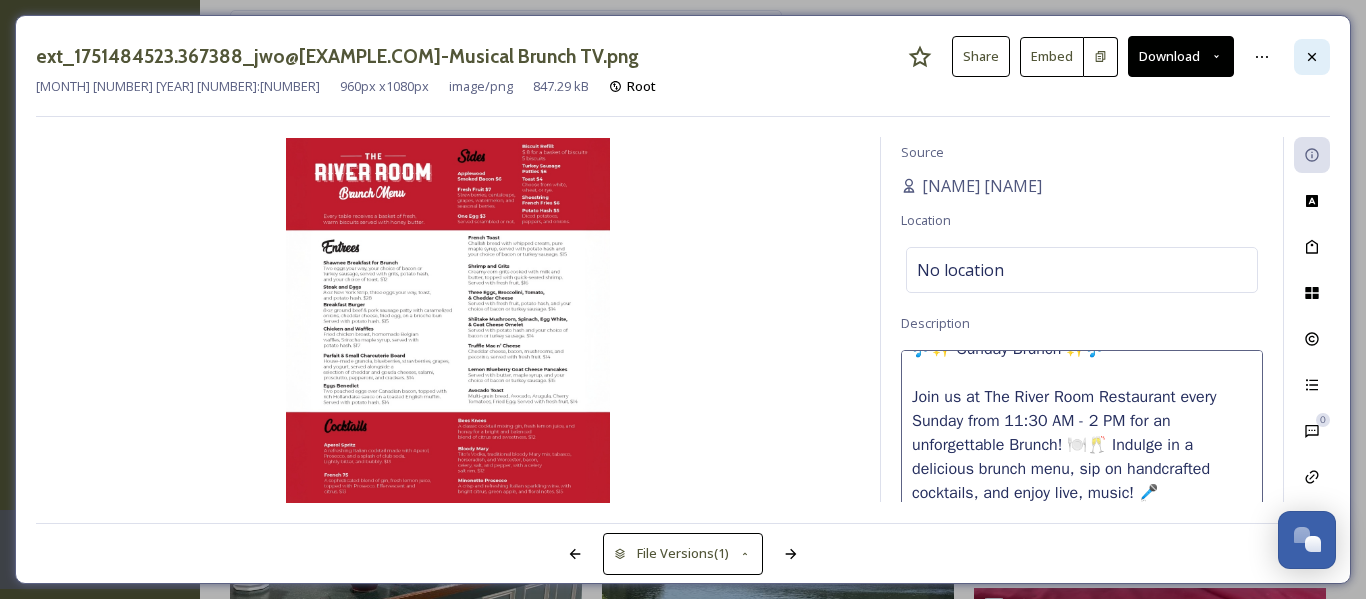 click at bounding box center [1312, 57] 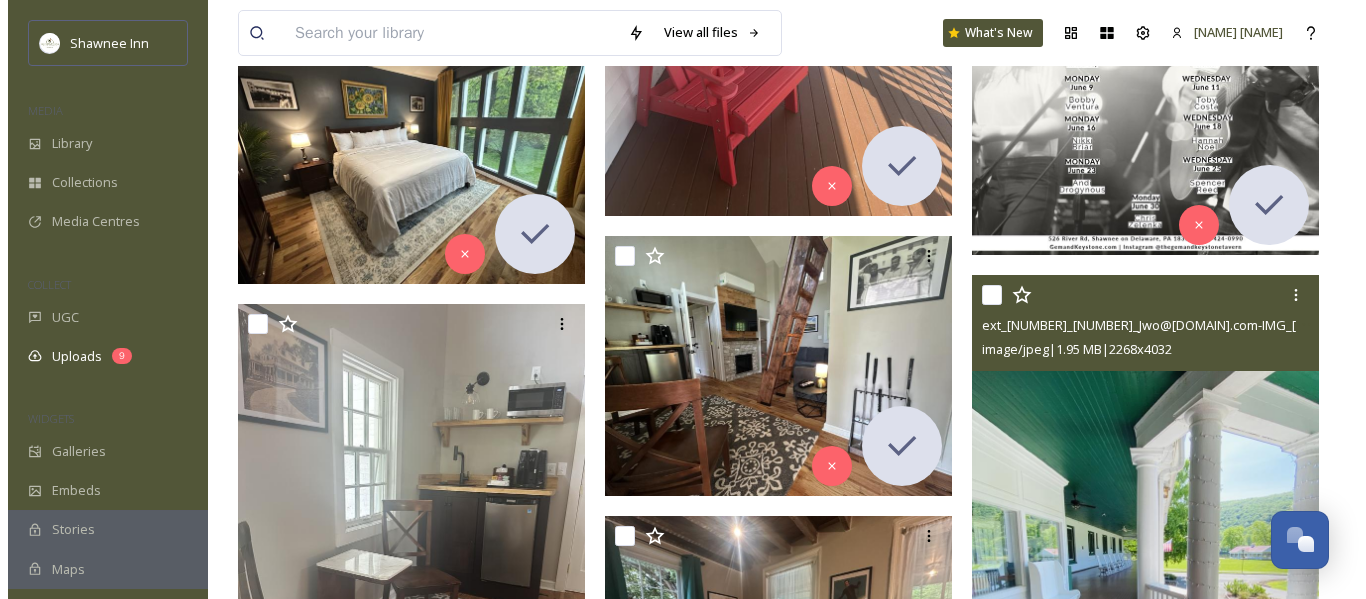 scroll, scrollTop: 47000, scrollLeft: 0, axis: vertical 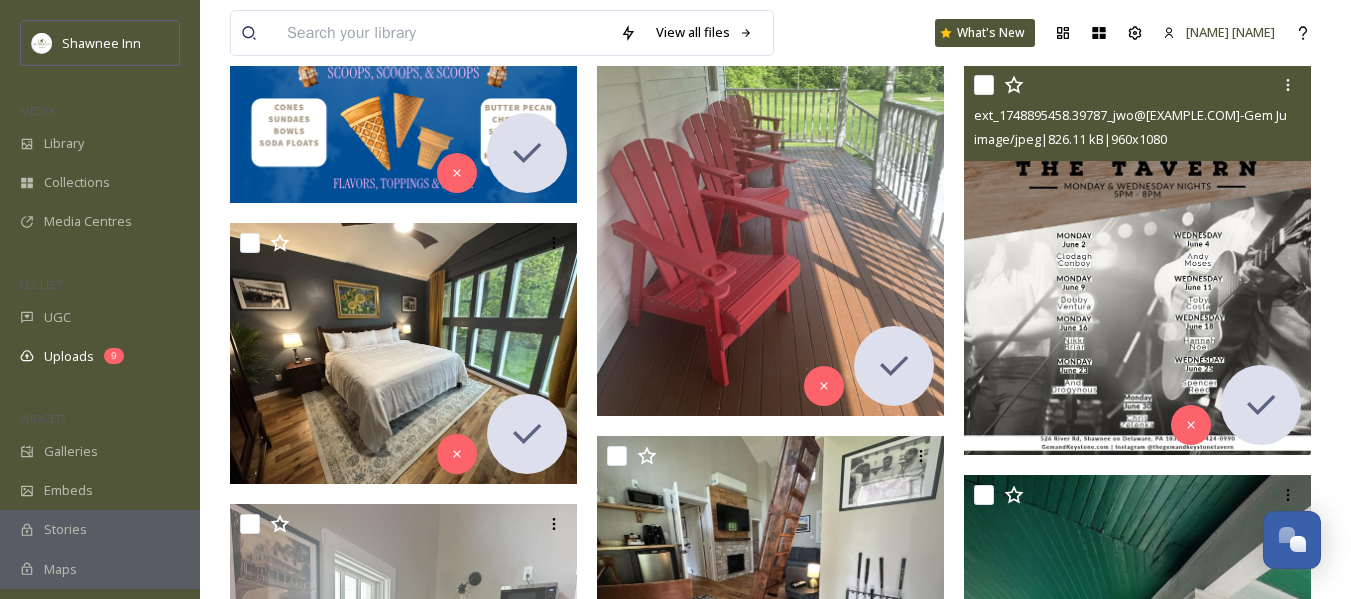 click at bounding box center [1137, 260] 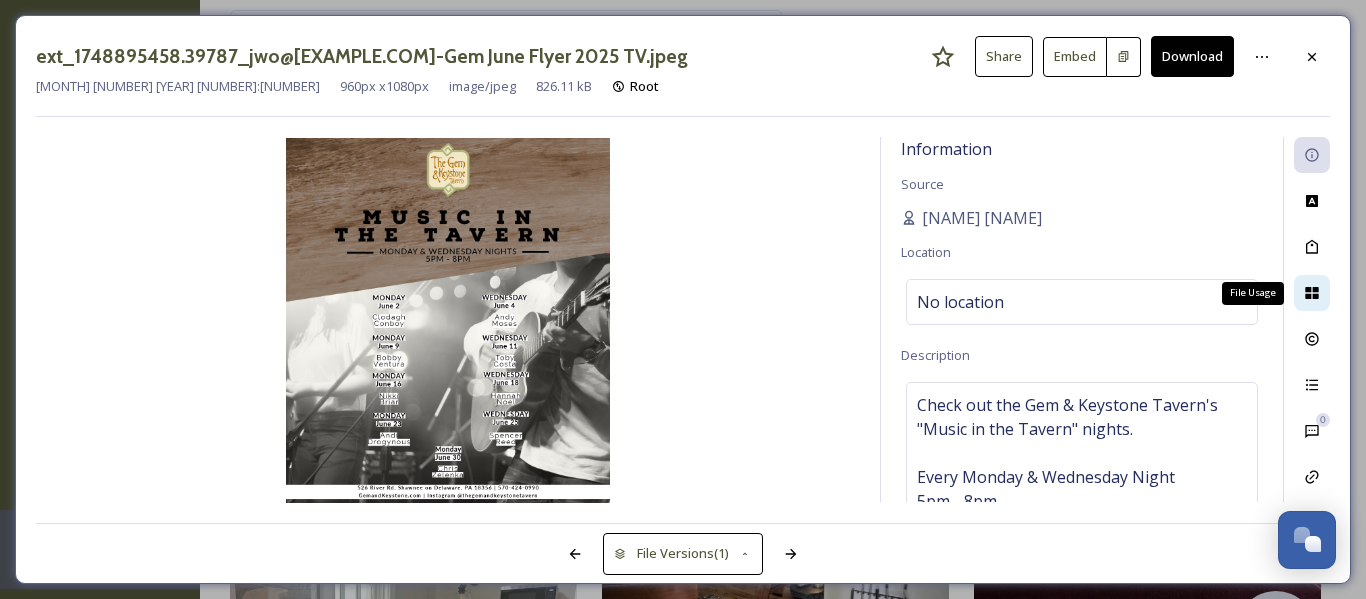 click on "File Usage" at bounding box center (1312, 293) 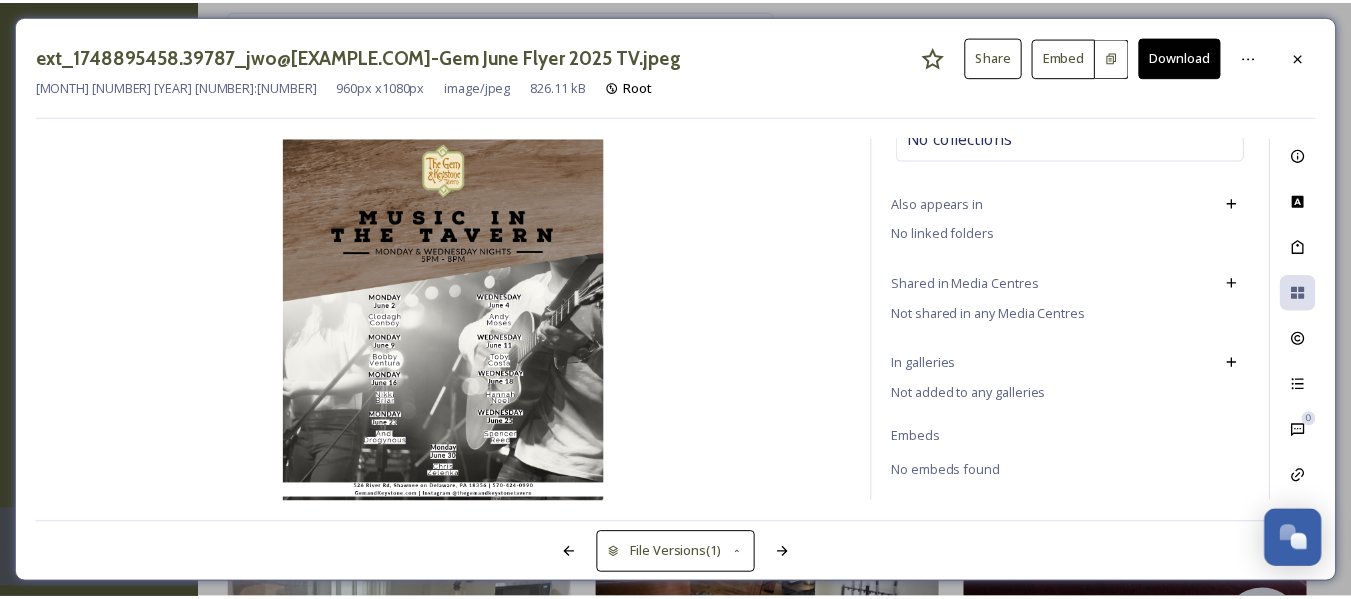 scroll, scrollTop: 111, scrollLeft: 0, axis: vertical 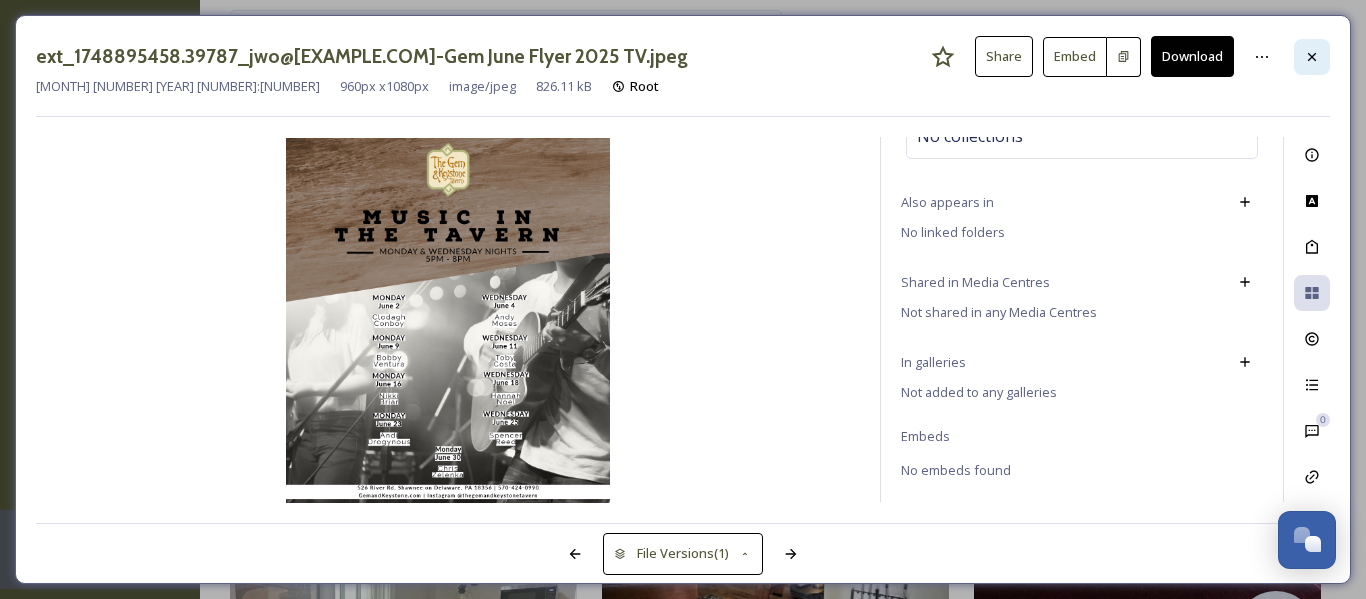 click at bounding box center [1312, 57] 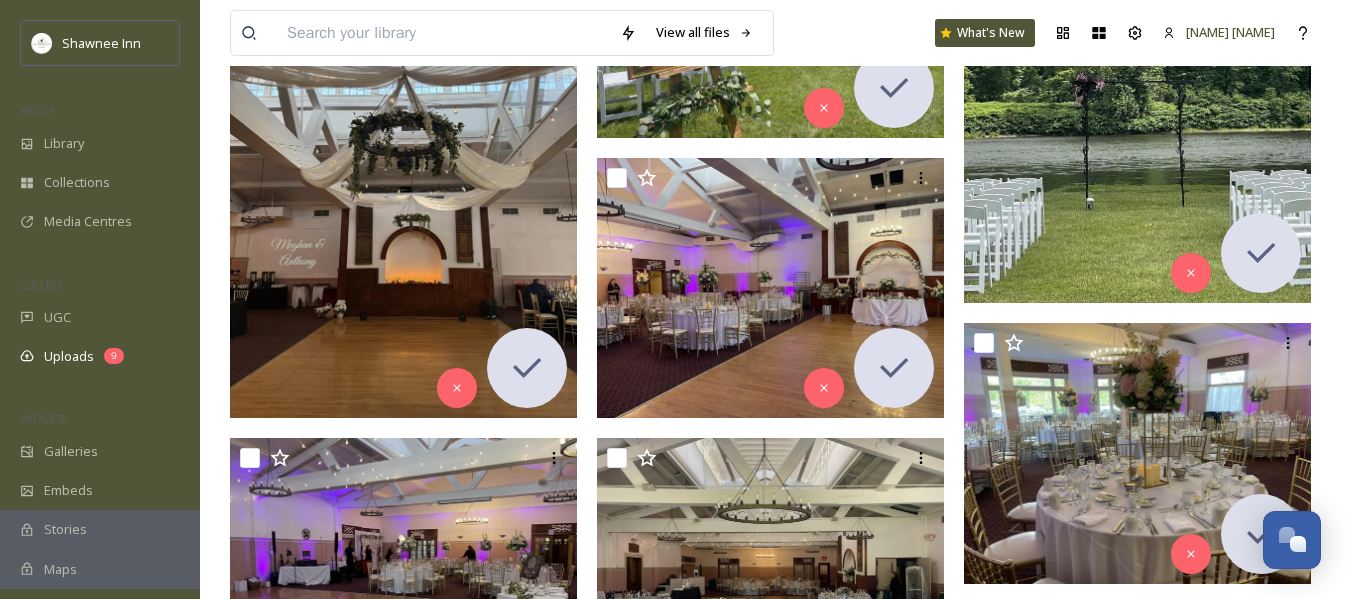 scroll, scrollTop: 500, scrollLeft: 0, axis: vertical 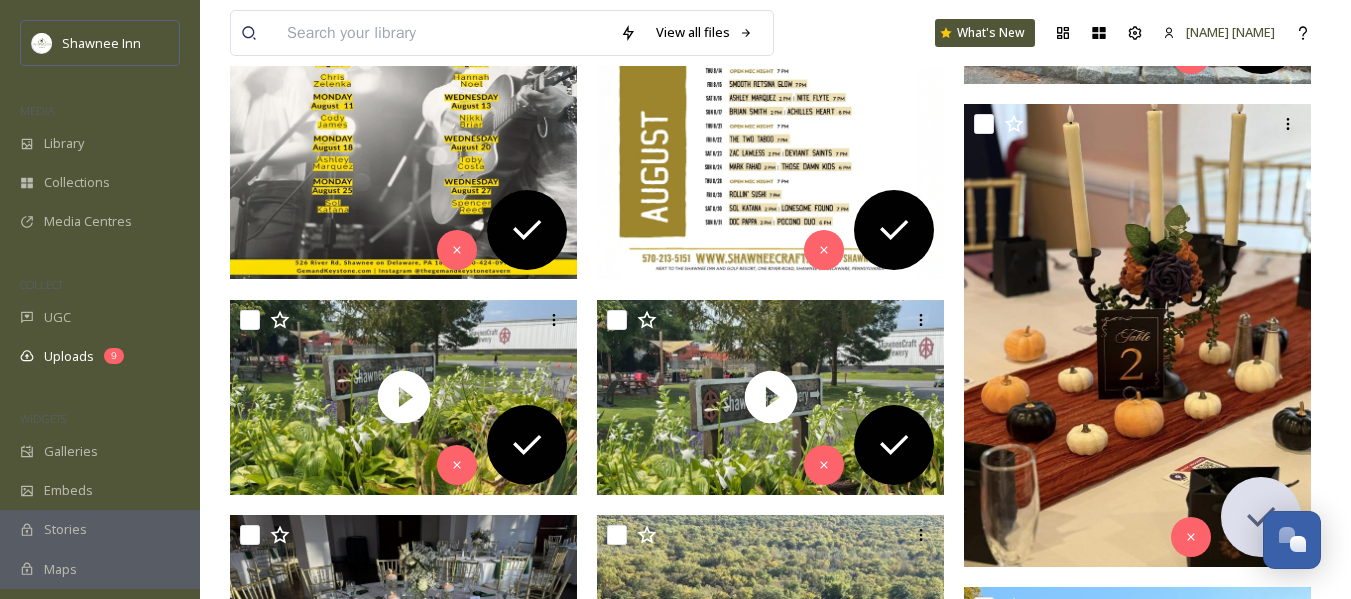 click on "View all files What's New Jeromy [LAST] Uploads New Link Shawnee Staff https://app.snapsea.io/p/link/shawnee-staff All Pending Approved Data 829  file s Filters Date Created Select all ext_1754079500.874587_archibaldmackenzie16@[EXAMPLE.COM]-450607573_10232695341149869_2658321382913510823_n.jpg image/jpeg  |  312 kB  |  2048  x  1536 ext_1754079491.444152_archibaldmackenzie16@[EXAMPLE.COM]-463408081_10233751613756024_2344064593958880964_n.jpg image/jpeg  |  306.58 kB  |  1320  x  990 ext_1754079478.42029_archibaldmackenzie16@[EXAMPLE.COM]-449145161_10232578766955587_7139448701694079975_n.jpg image/jpeg  |  632.15 kB  |  2048  x  1536 ext_1751484523.367388_jwo@[EXAMPLE.COM]-Musical Brunch TV.png image/png  |  847.29 kB  |  960  x  1080 ext_1748535875.242881_jwo@[EXAMPLE.COM]-Farm to Table Dinner Flyer 2025-01.jpg image/jpeg  |  1.09 MB  |  691  x  778 You've reached the end" at bounding box center [775, 53698] 